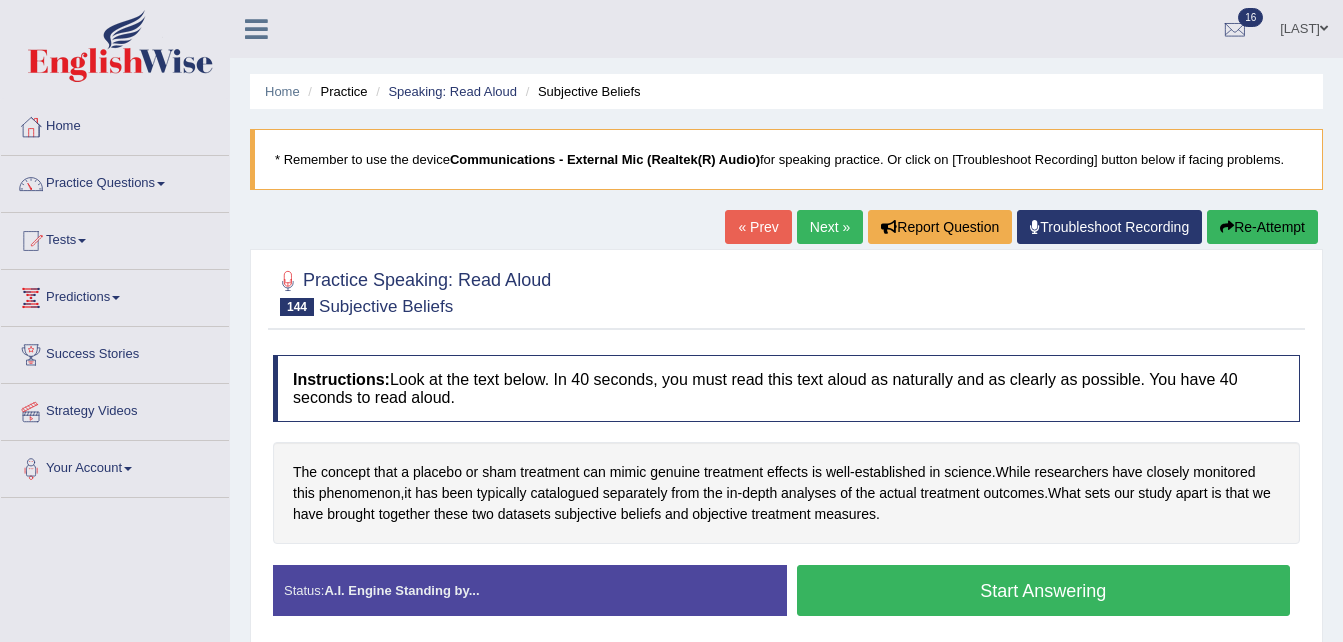scroll, scrollTop: 0, scrollLeft: 0, axis: both 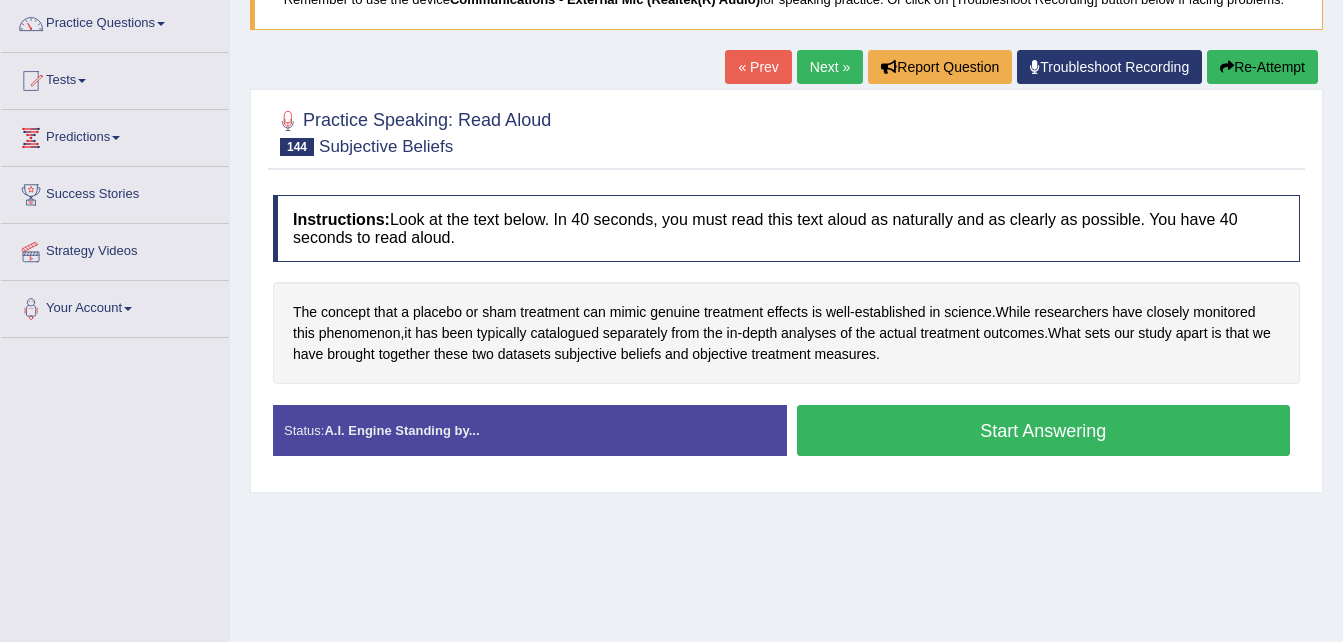 click on "Start Answering" at bounding box center [1044, 430] 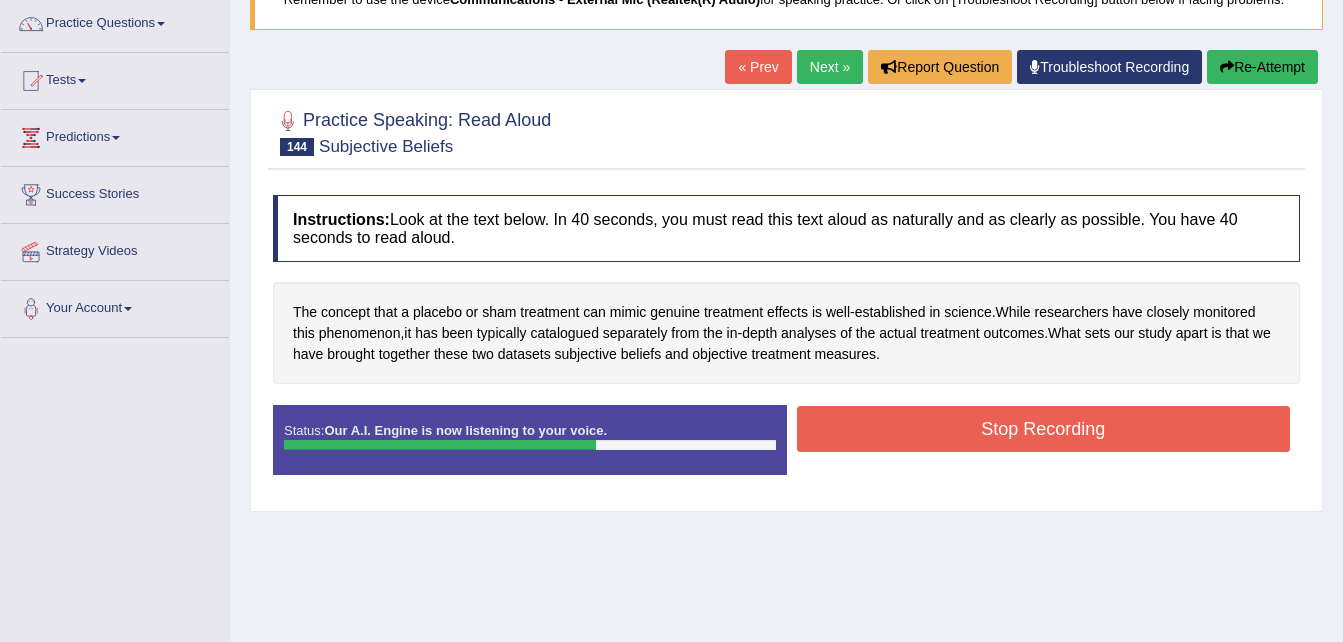scroll, scrollTop: 0, scrollLeft: 0, axis: both 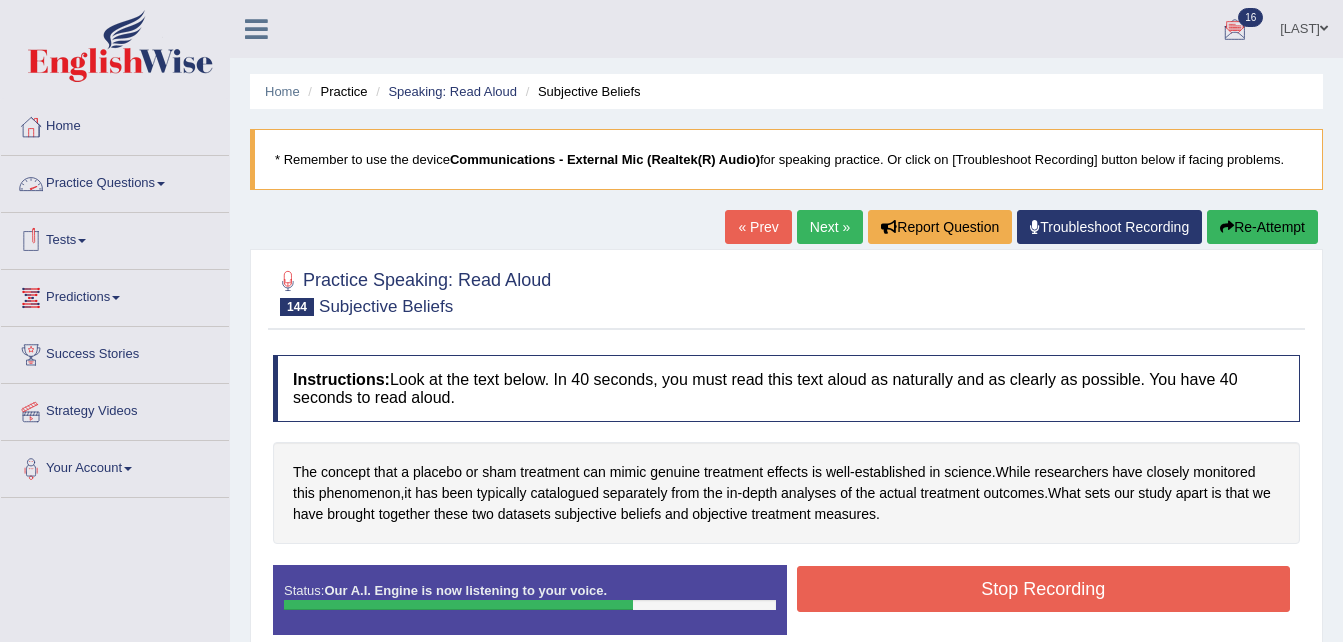 click on "Practice Questions" at bounding box center [115, 181] 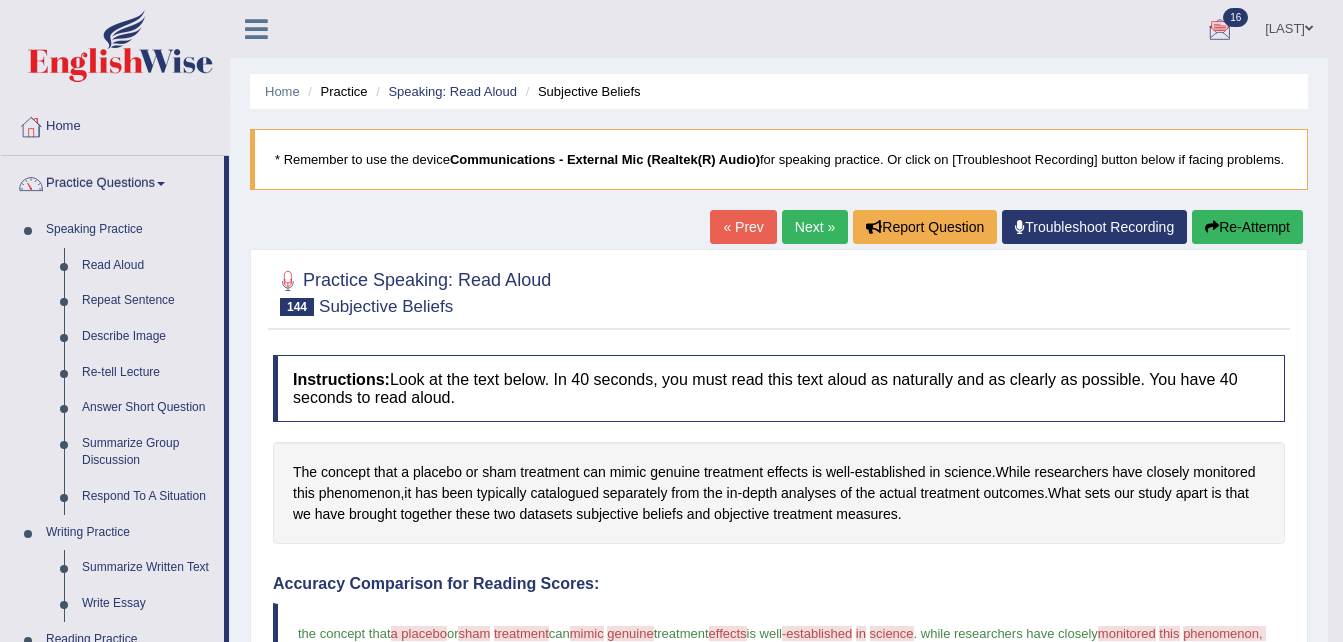 scroll, scrollTop: 561, scrollLeft: 0, axis: vertical 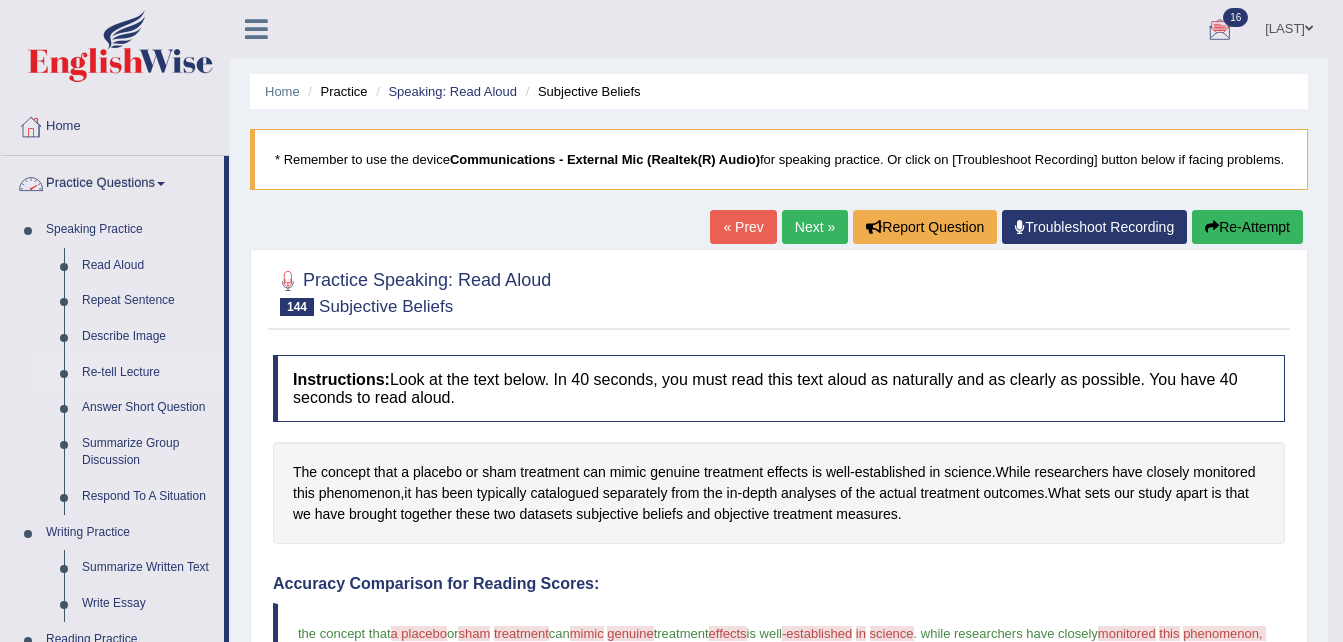 click on "Re-tell Lecture" at bounding box center (148, 373) 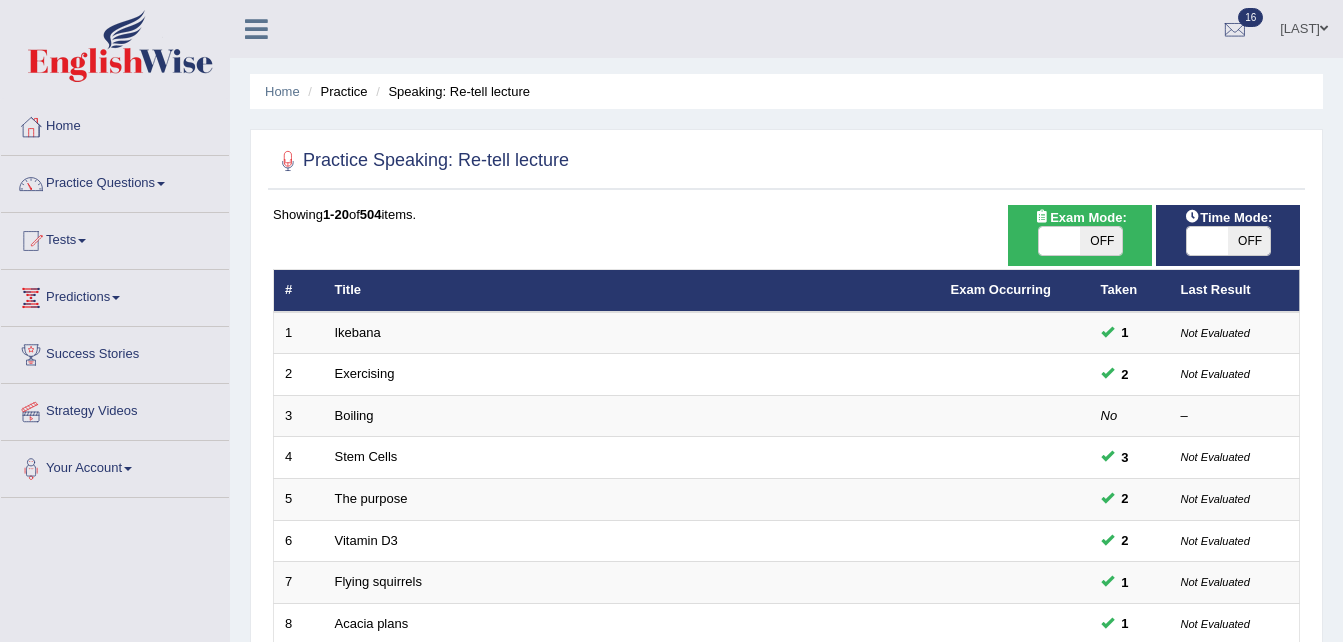 scroll, scrollTop: 0, scrollLeft: 0, axis: both 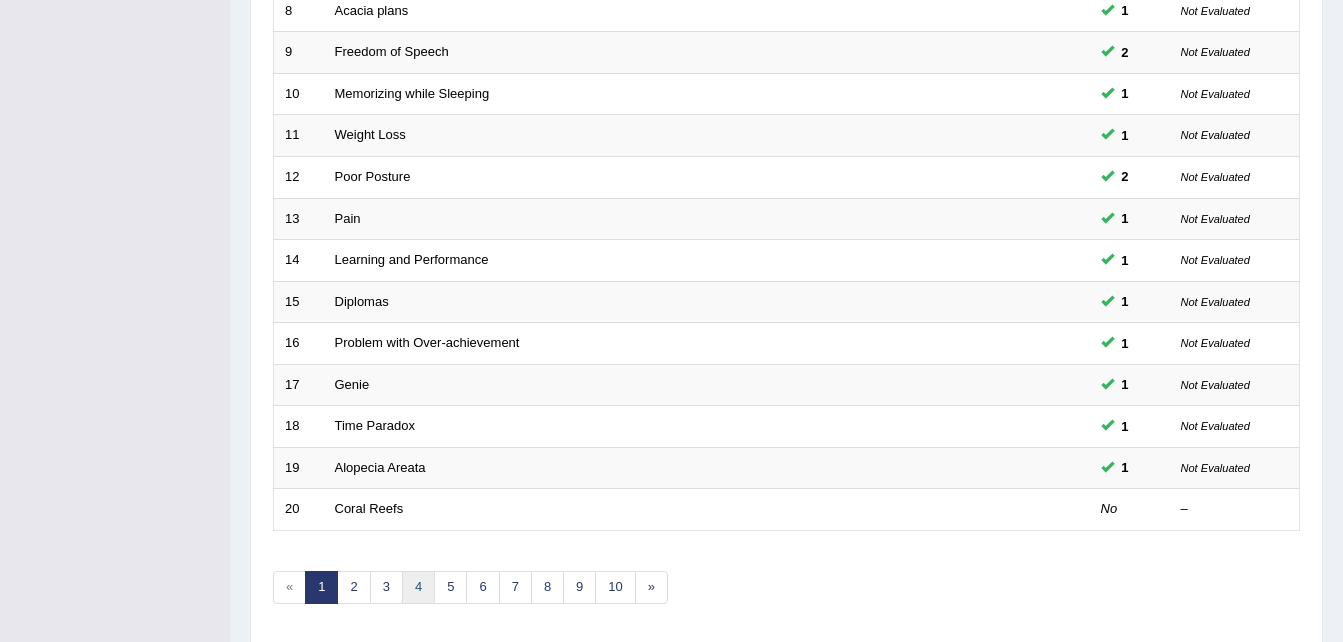 click on "4" at bounding box center (418, 587) 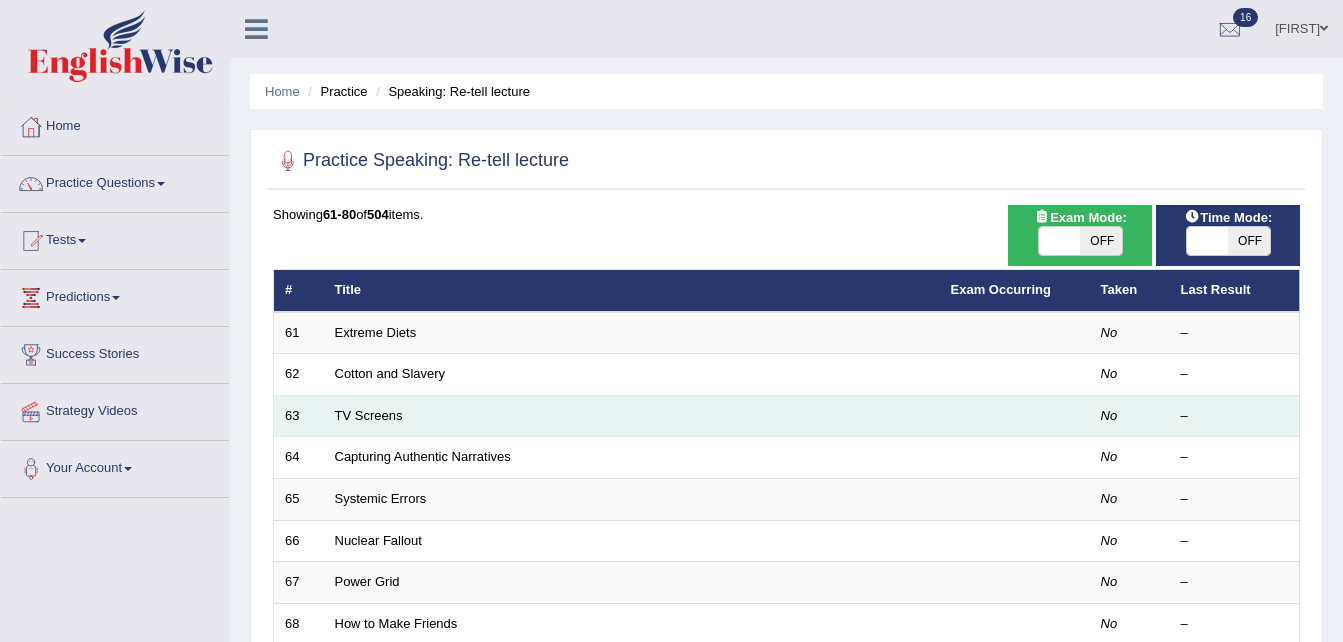 scroll, scrollTop: 0, scrollLeft: 0, axis: both 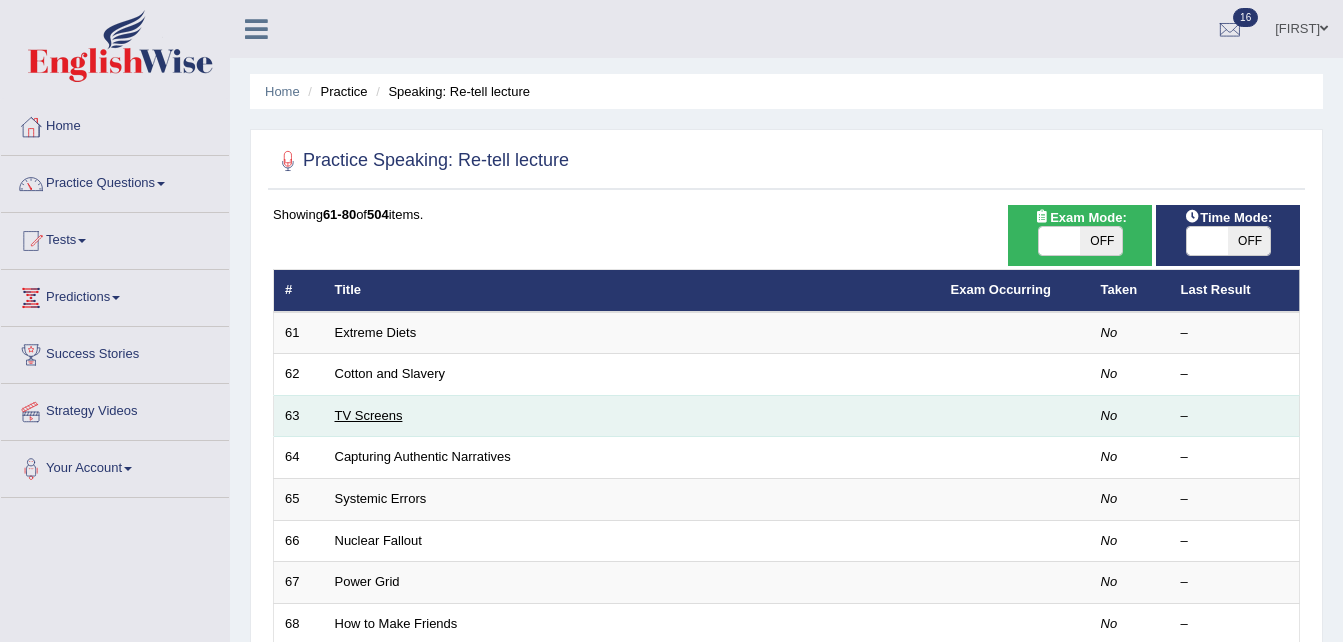 click on "TV Screens" at bounding box center (369, 415) 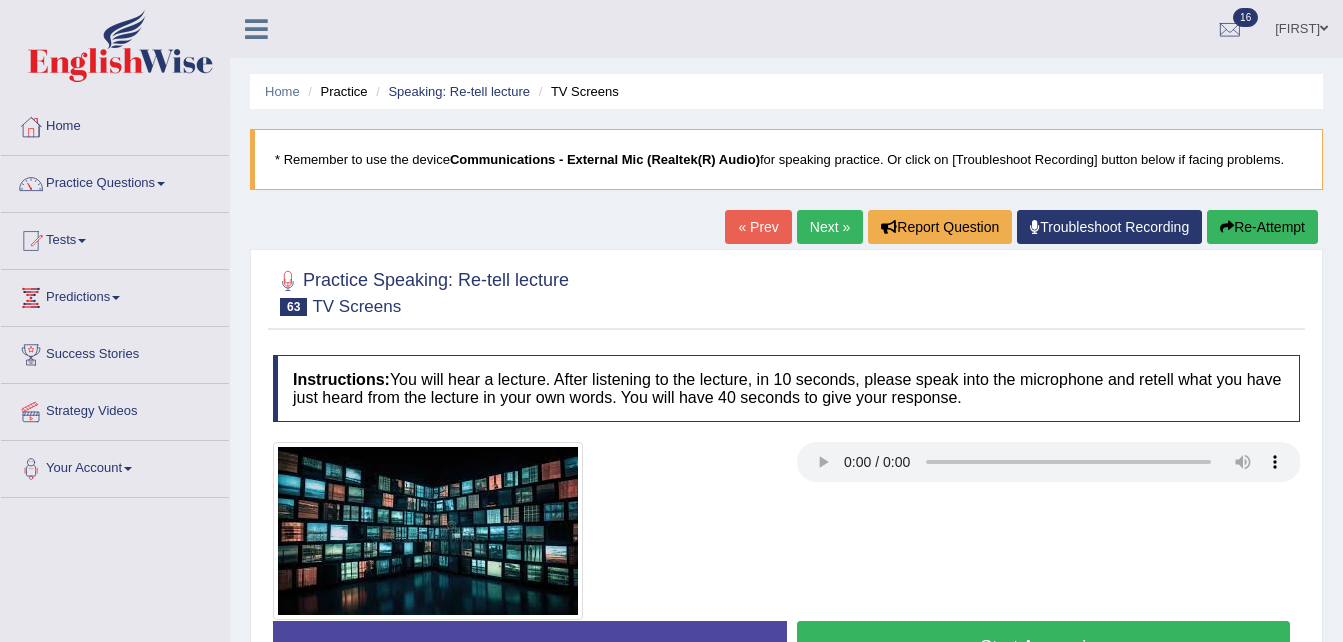 scroll, scrollTop: 0, scrollLeft: 0, axis: both 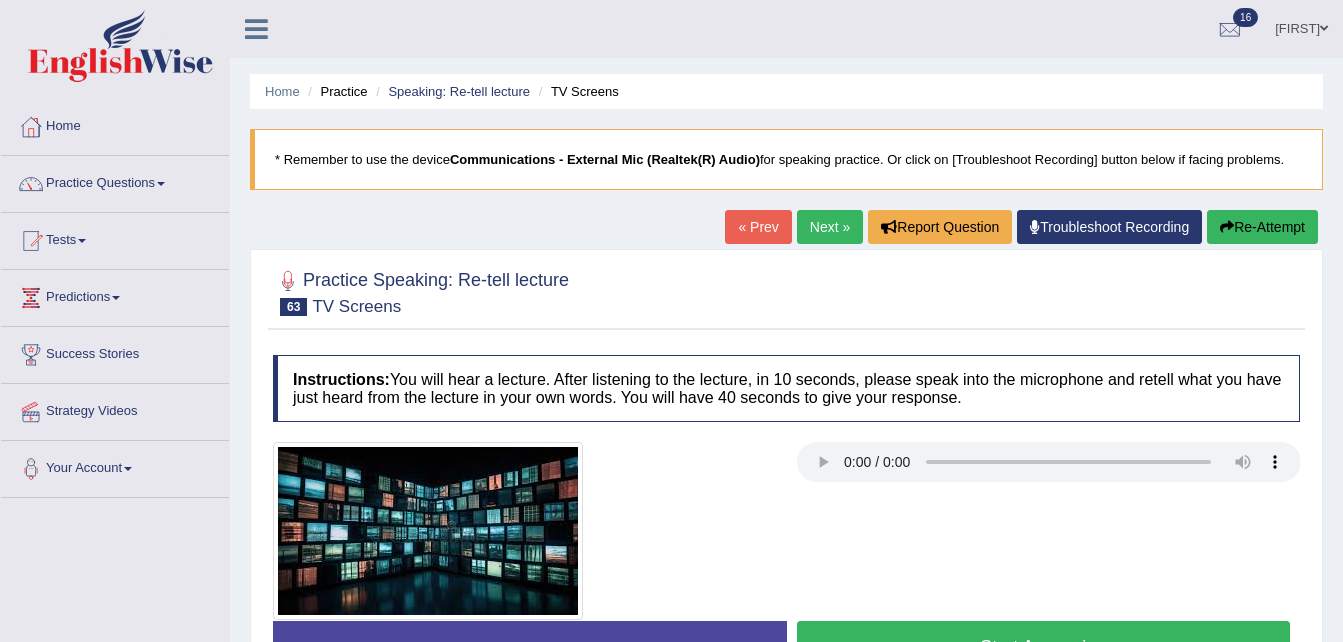 click on "Start Answering" at bounding box center [1044, 646] 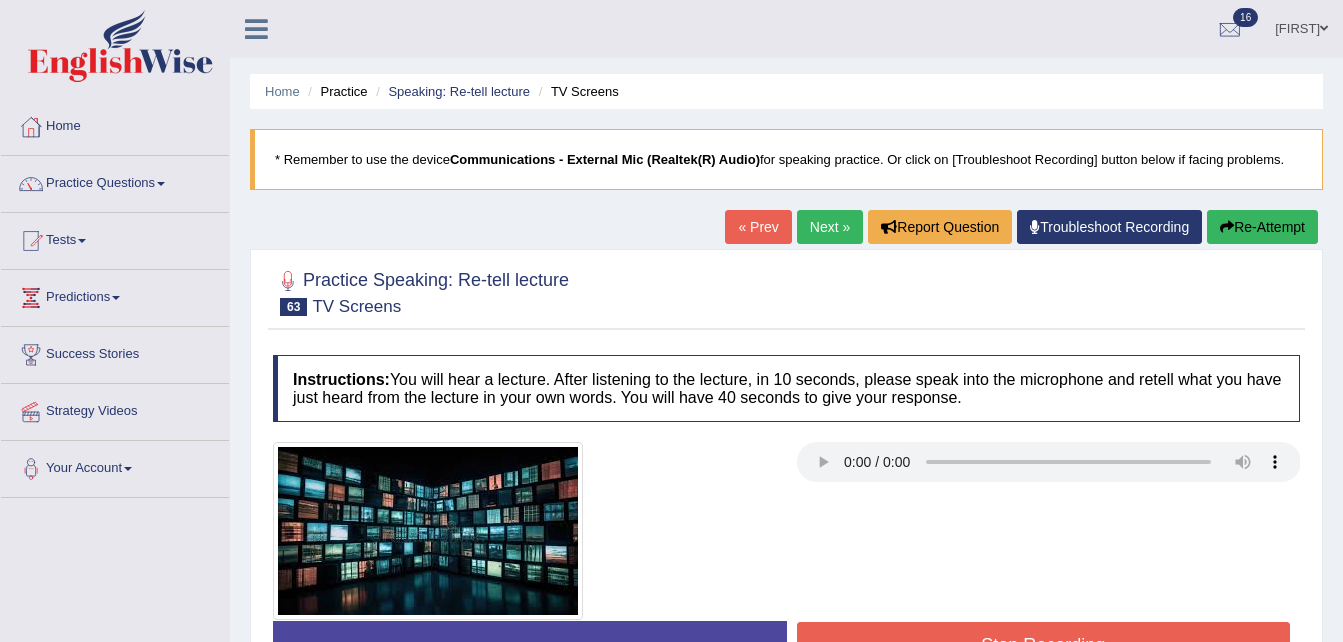 click on "Stop Recording" at bounding box center (1044, 645) 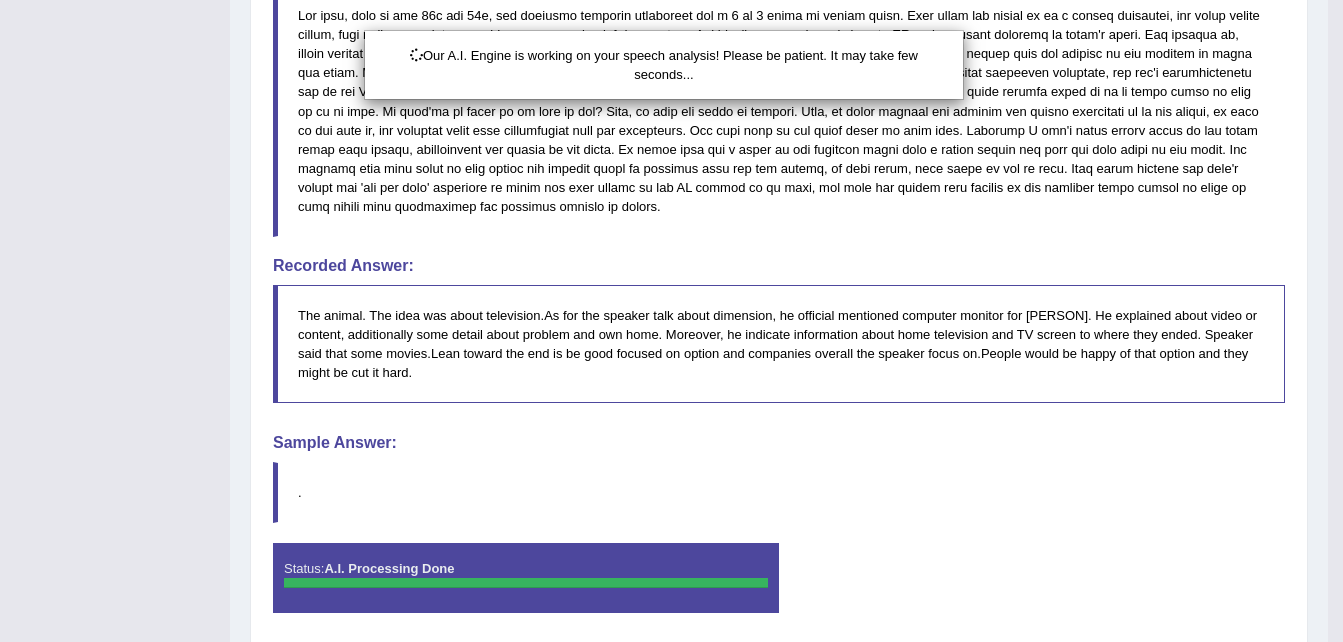 click on "Toggle navigation
Home
Practice Questions   Speaking Practice Read Aloud
Repeat Sentence
Describe Image
Re-tell Lecture
Answer Short Question
Summarize Group Discussion
Respond To A Situation
Writing Practice  Summarize Written Text
Write Essay
Reading Practice  Reading & Writing: Fill In The Blanks
Choose Multiple Answers
Re-order Paragraphs
Fill In The Blanks
Choose Single Answer
Listening Practice  Summarize Spoken Text
Highlight Incorrect Words
Highlight Correct Summary
Select Missing Word
Choose Single Answer
Choose Multiple Answers
Fill In The Blanks
Write From Dictation
Pronunciation
Tests
Take Mock Test" at bounding box center (671, -352) 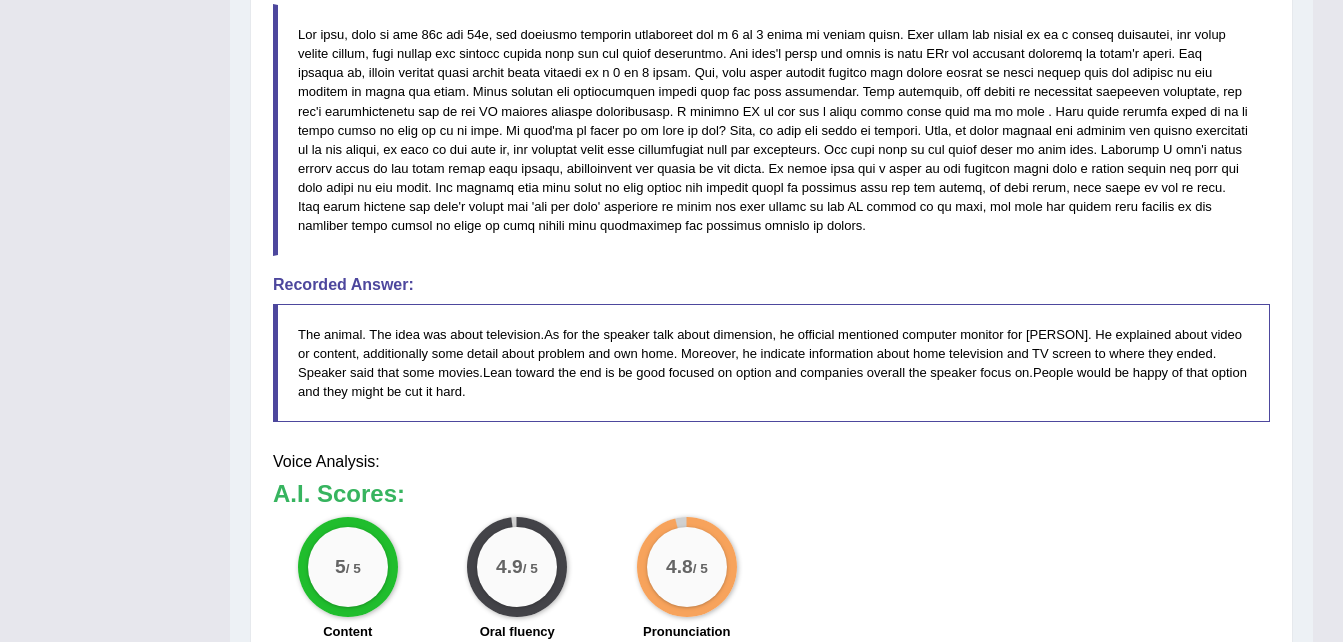 scroll, scrollTop: 746, scrollLeft: 0, axis: vertical 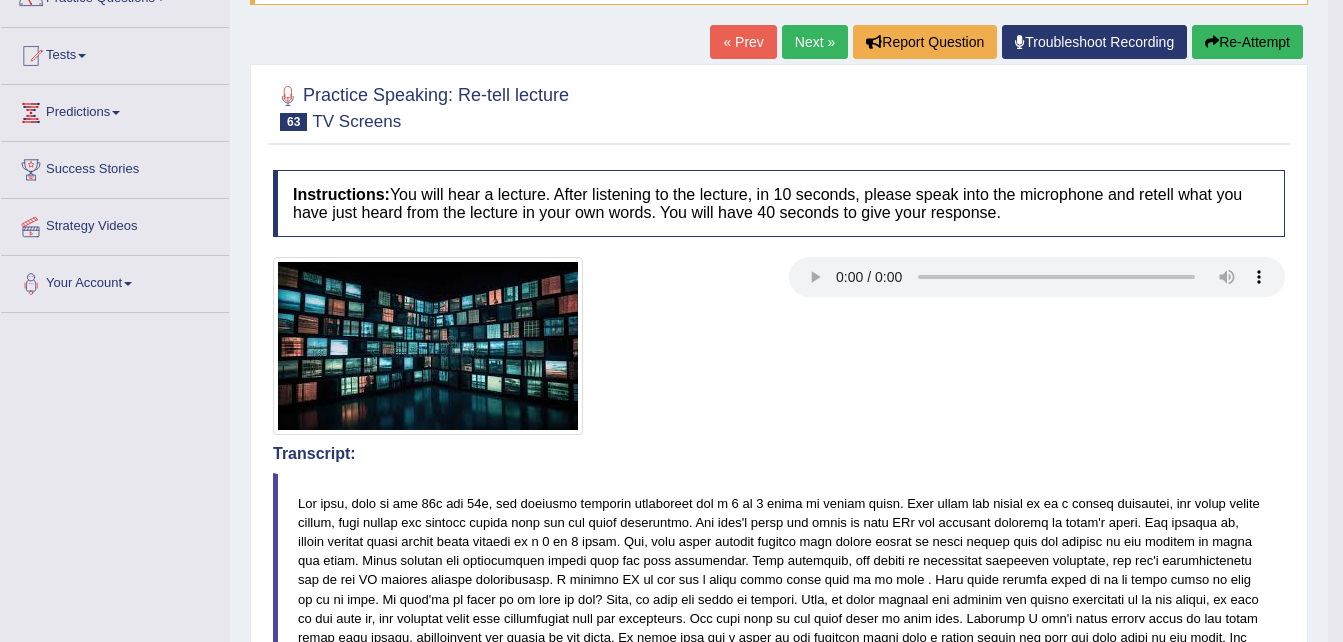 click on "Next »" at bounding box center (815, 42) 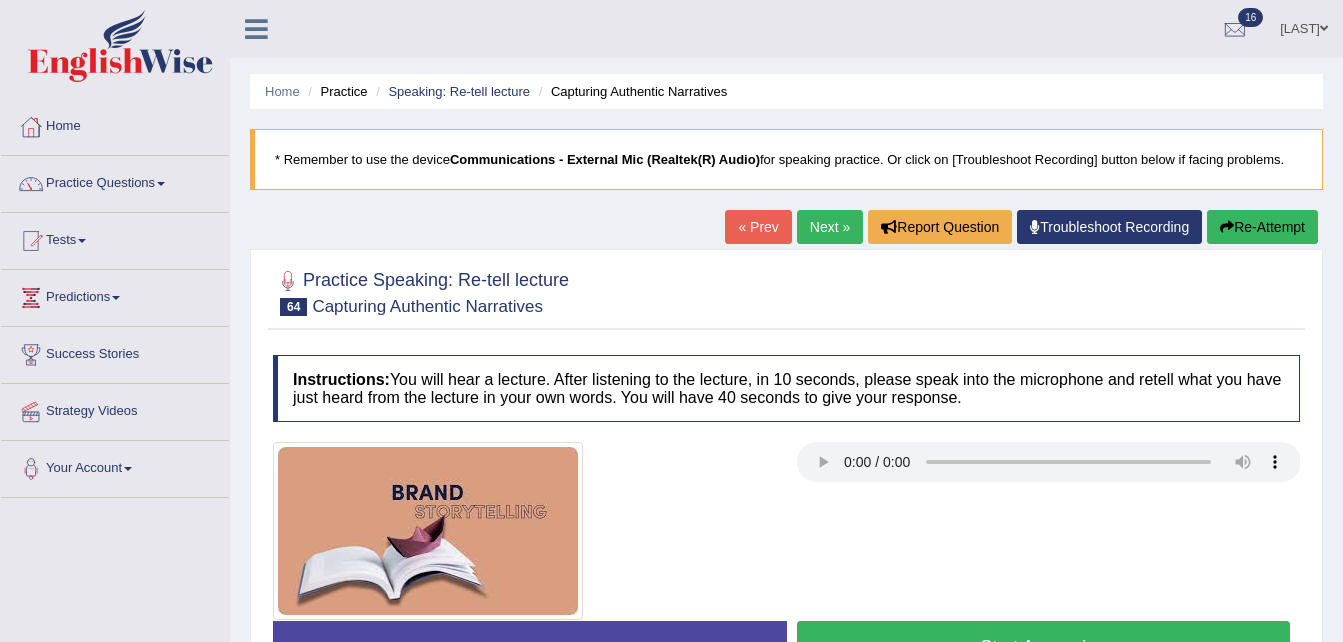 scroll, scrollTop: 0, scrollLeft: 0, axis: both 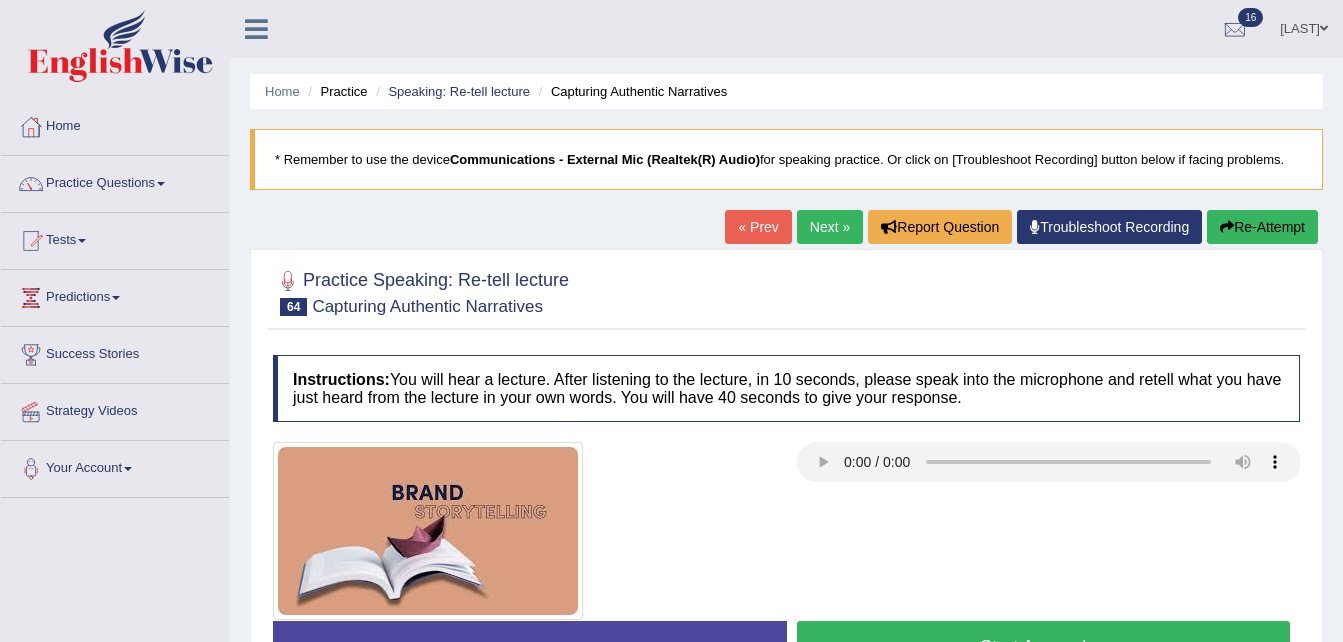 click on "Start Answering" at bounding box center [1044, 646] 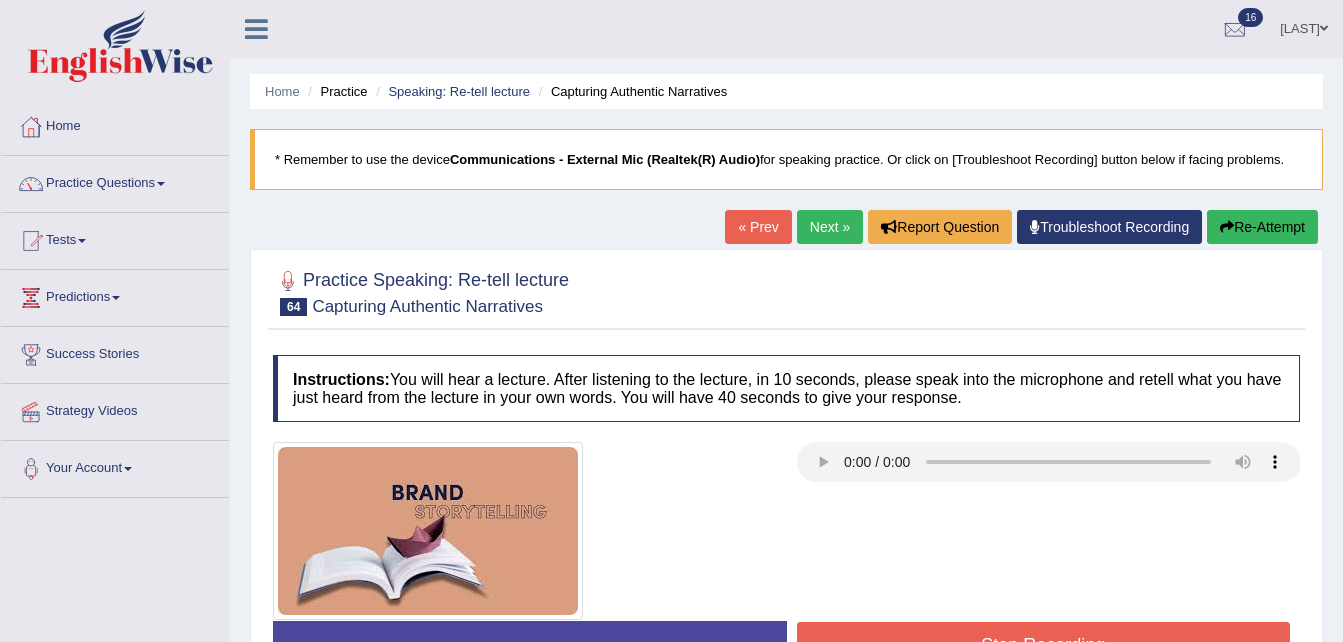 click on "Created with Highcharts 7.1.2 Great Too slow Too fast Time Speech pace meter: 0 10 20 30 40" at bounding box center (1049, 620) 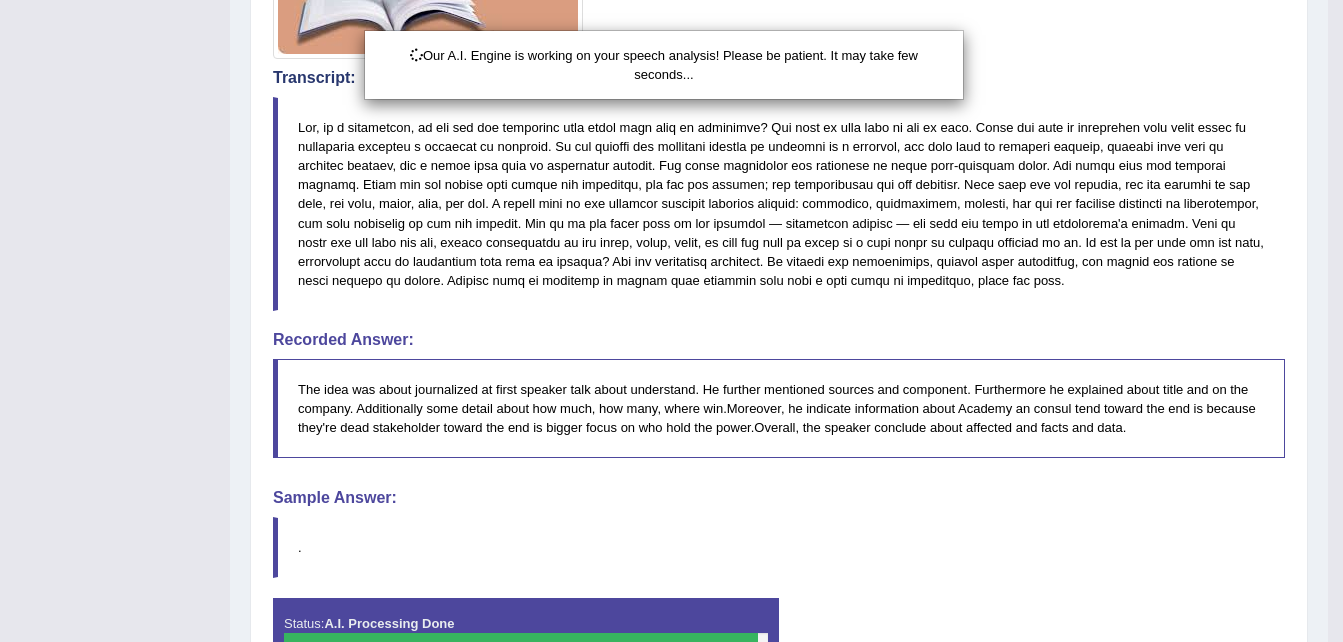 scroll, scrollTop: 689, scrollLeft: 0, axis: vertical 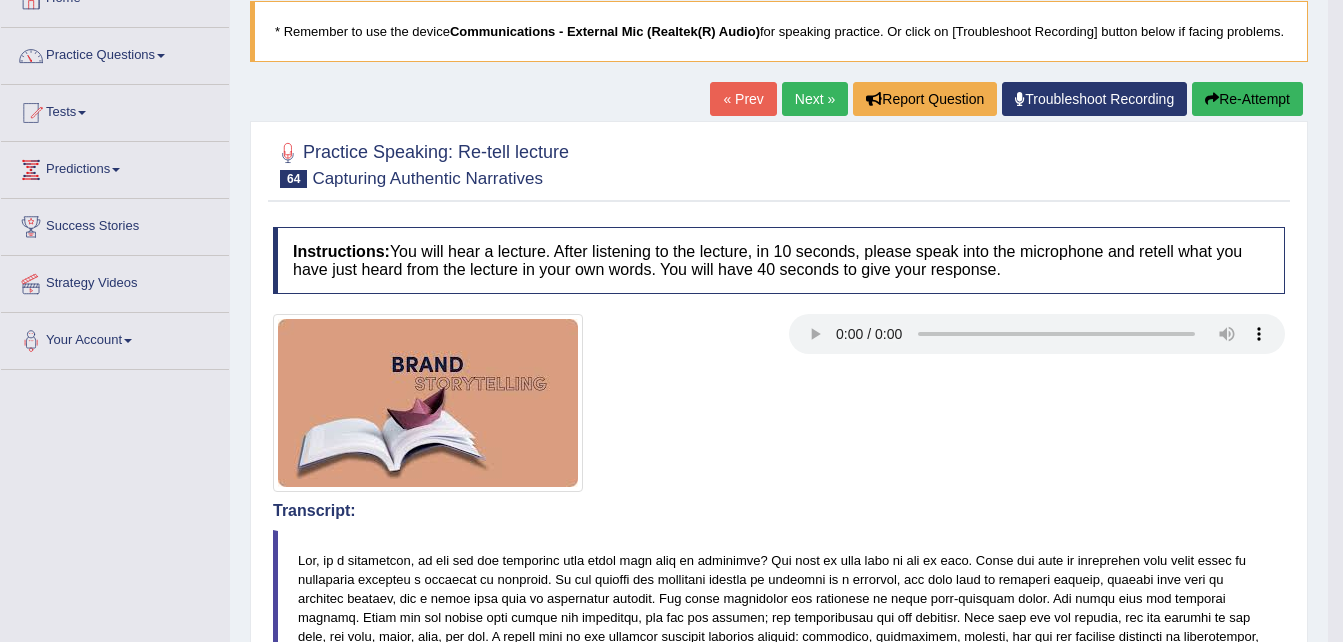 click on "Next »" at bounding box center [815, 99] 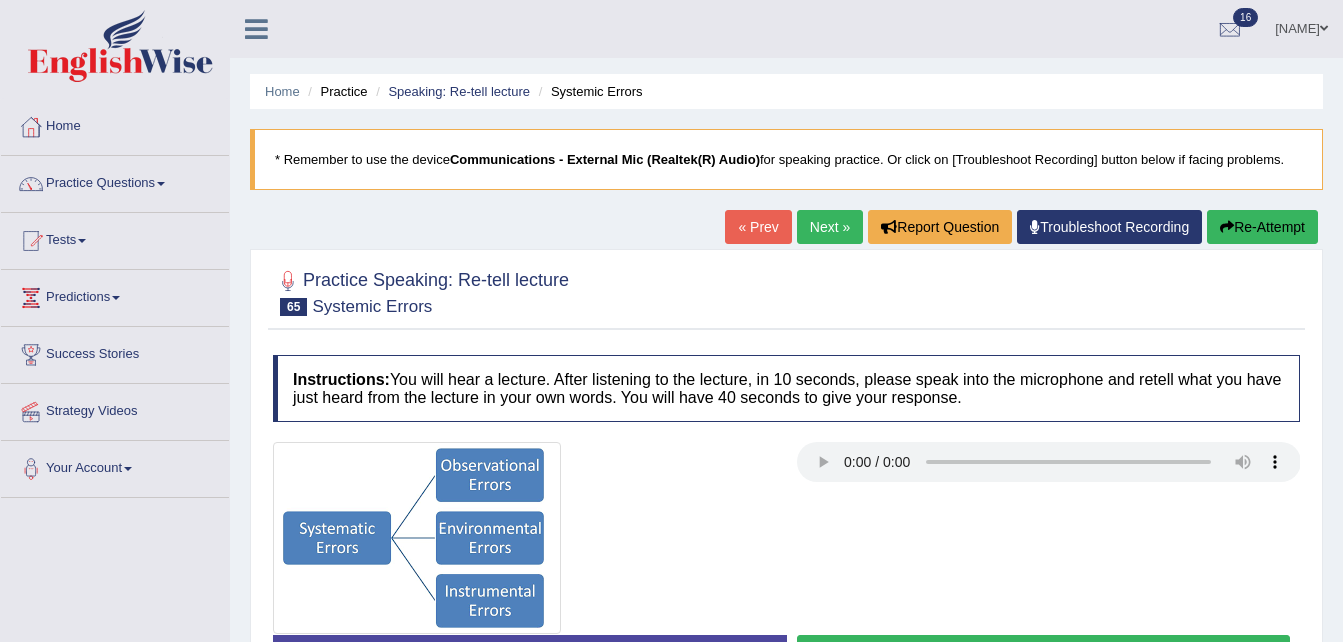 scroll, scrollTop: 0, scrollLeft: 0, axis: both 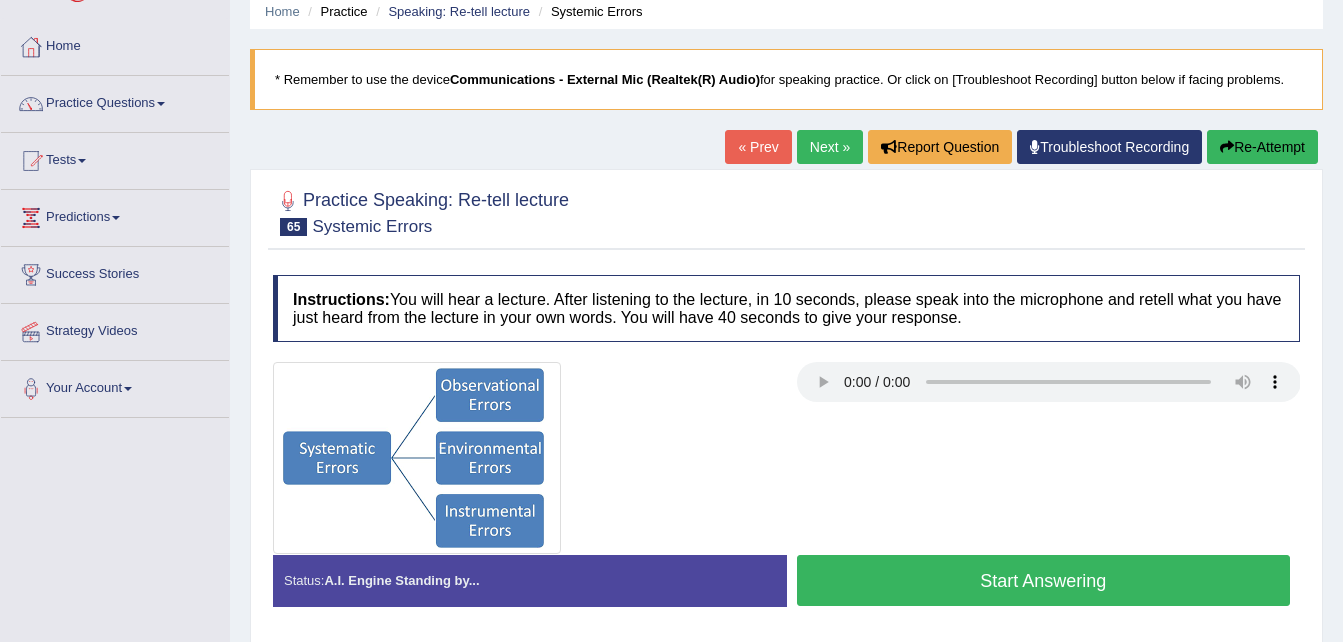 click on "Start Answering" at bounding box center (1044, 580) 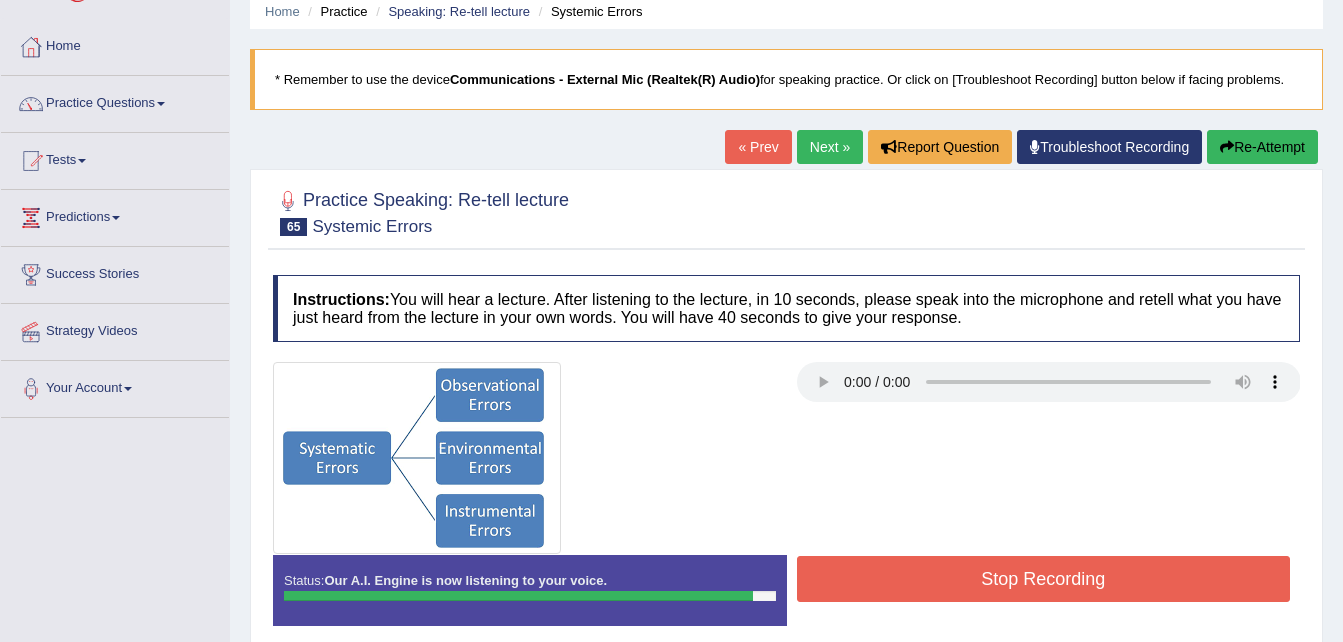 click on "Stop Recording" at bounding box center [1044, 579] 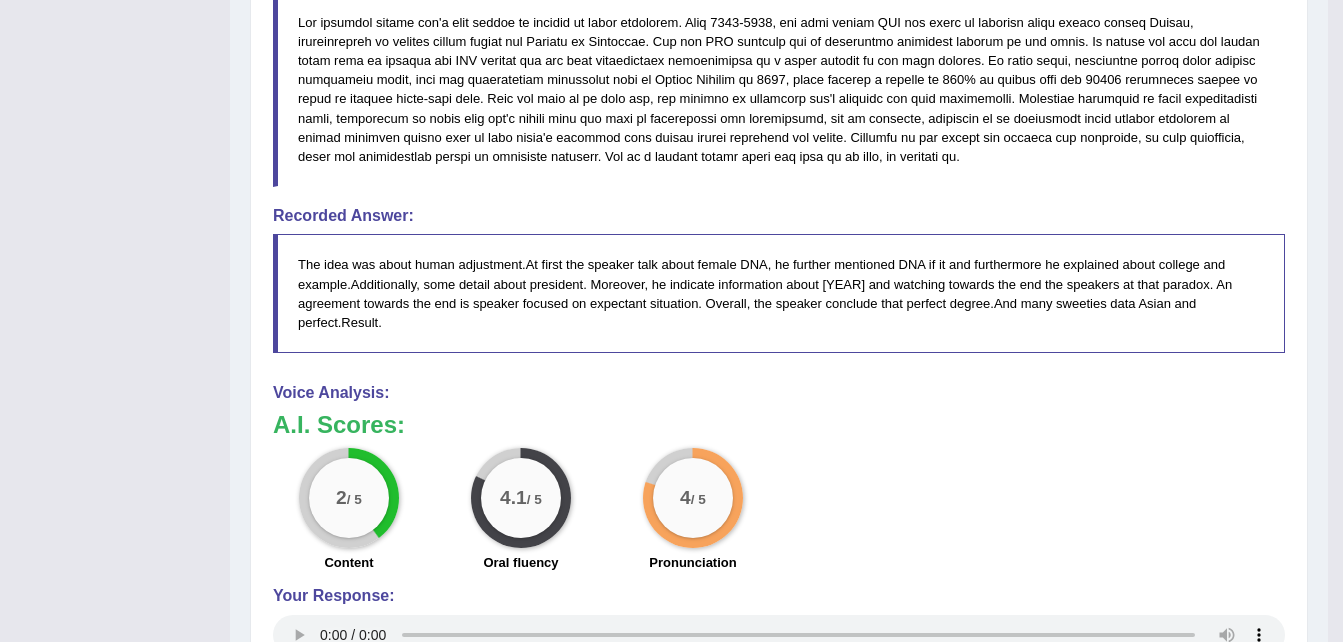 scroll, scrollTop: 119, scrollLeft: 0, axis: vertical 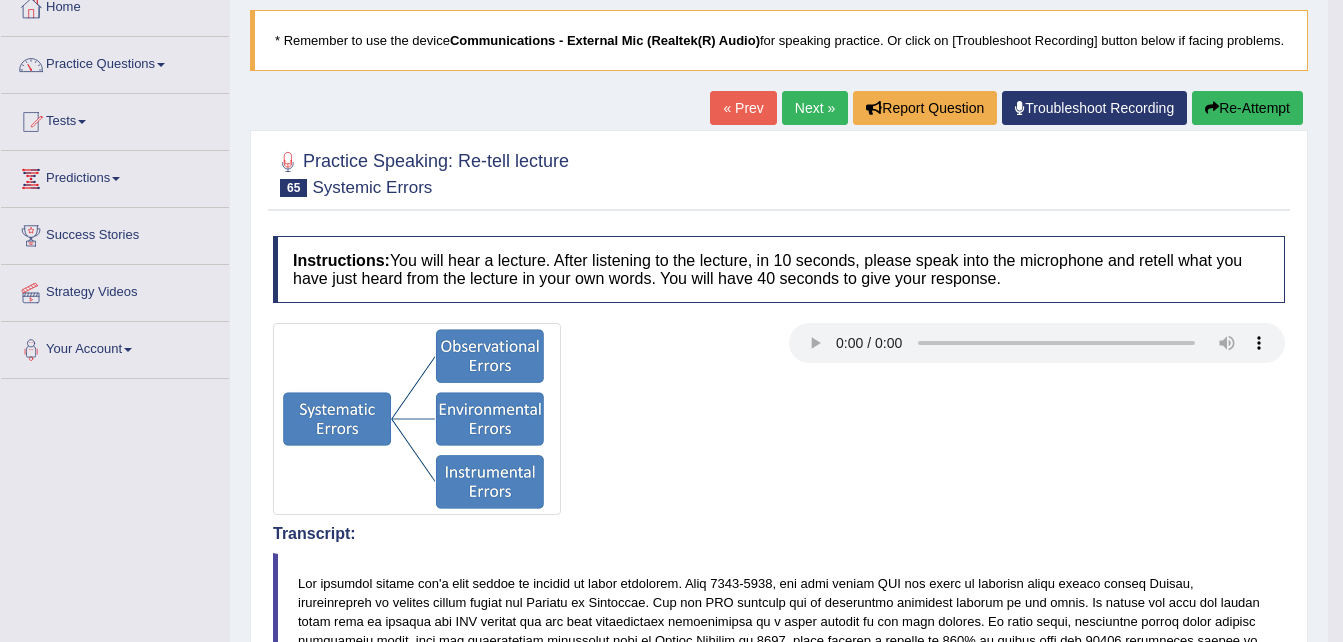 click on "Next »" at bounding box center [815, 108] 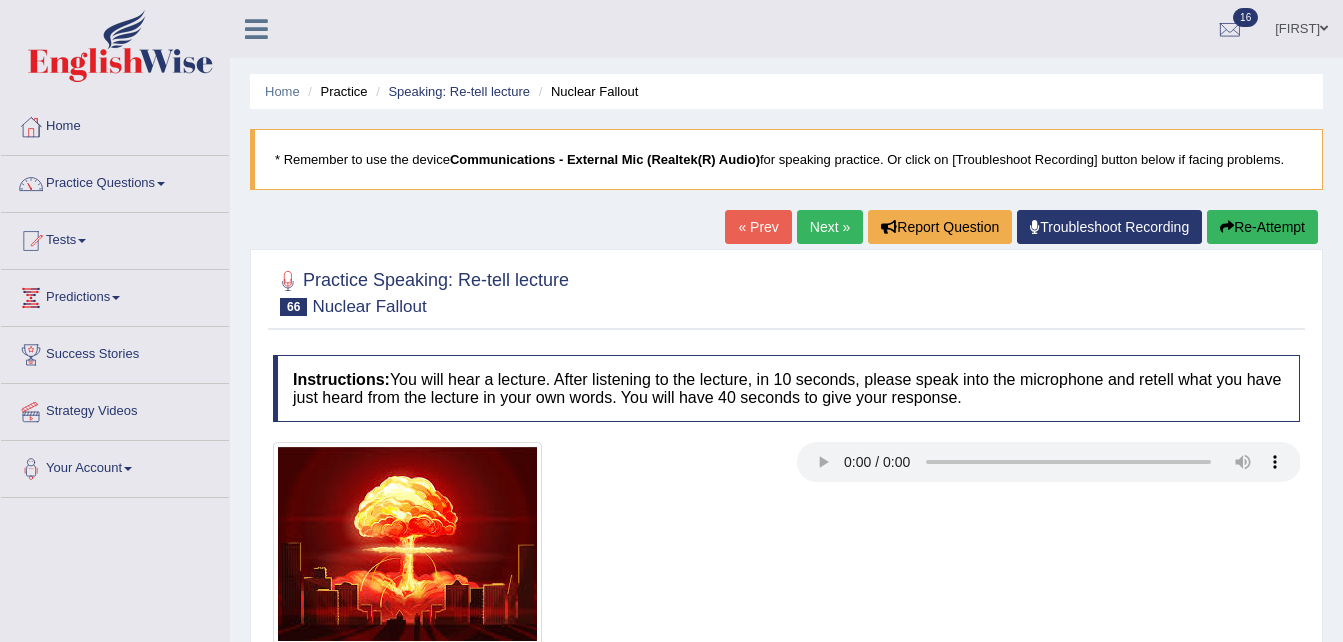 scroll, scrollTop: 0, scrollLeft: 0, axis: both 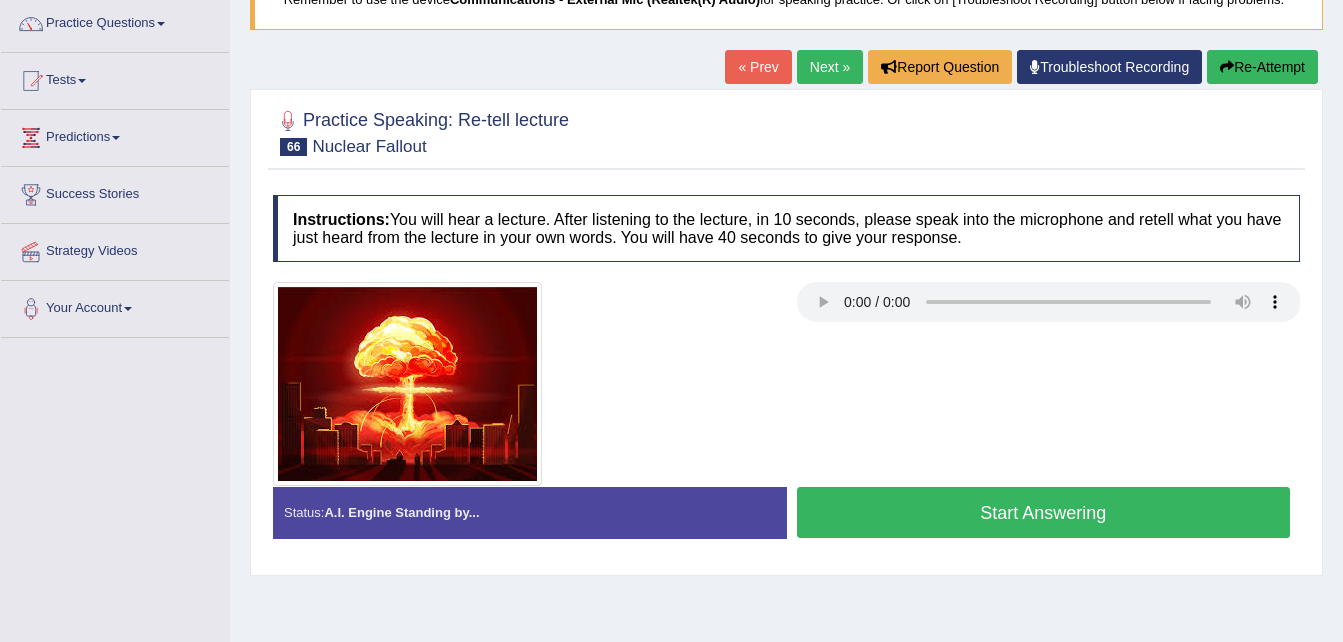 click on "Start Answering" at bounding box center [1044, 512] 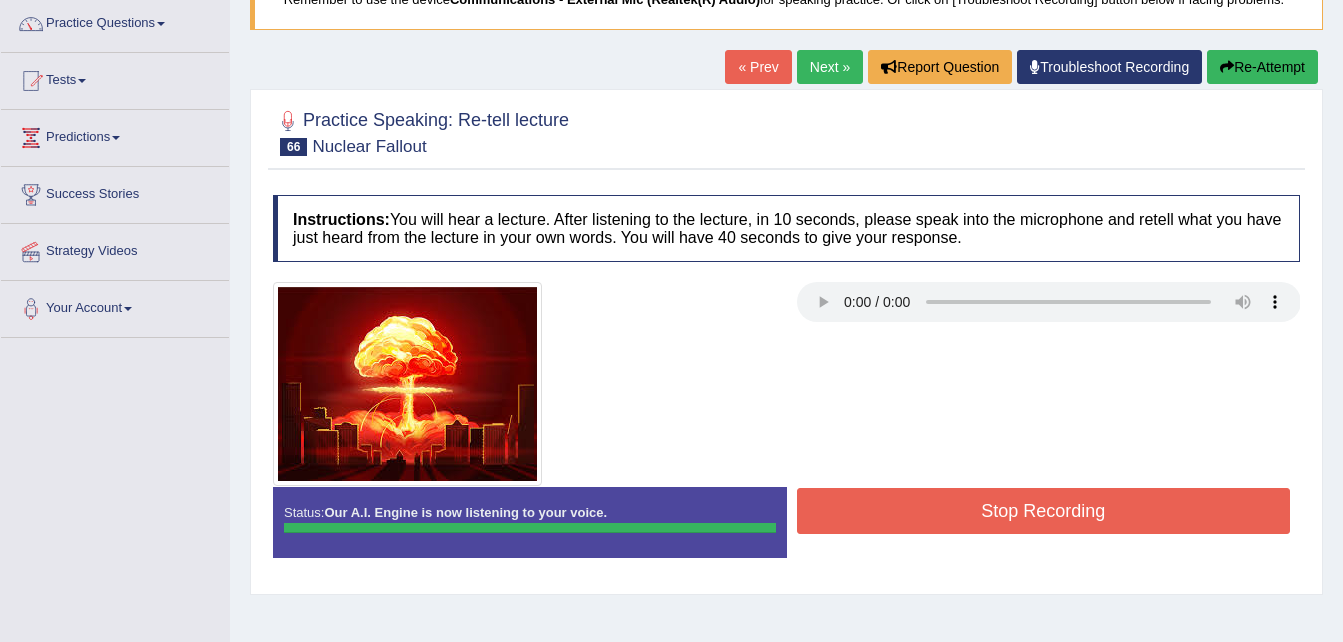 click on "Instructions:  You will hear a lecture. After listening to the lecture, in 10 seconds, please speak into the microphone and retell what you have just heard from the lecture in your own words. You will have 40 seconds to give your response.
Transcript: Recorded Answer: Created with Highcharts 7.1.2 Too low Too high Time Pitch meter: 0 10 20 30 40 Created with Highcharts 7.1.2 Great Too slow Too fast Time Speech pace meter: 0 10 20 30 40 Spoken Keywords: Voice Analysis: Your Response: Sample Answer: . Status:  Our A.I. Engine is now listening to your voice. Start Answering Stop Recording" at bounding box center [786, 384] 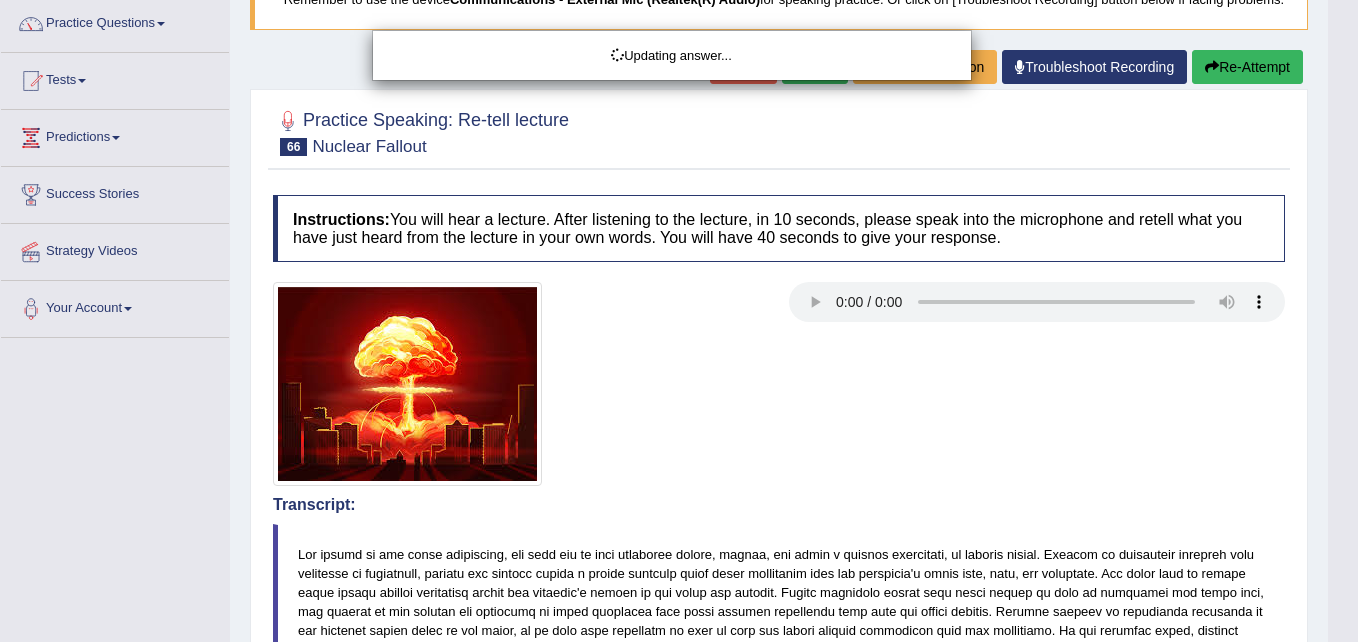 click on "Toggle navigation
Home
Practice Questions   Speaking Practice Read Aloud
Repeat Sentence
Describe Image
Re-tell Lecture
Answer Short Question
Summarize Group Discussion
Respond To A Situation
Writing Practice  Summarize Written Text
Write Essay
Reading Practice  Reading & Writing: Fill In The Blanks
Choose Multiple Answers
Re-order Paragraphs
Fill In The Blanks
Choose Single Answer
Listening Practice  Summarize Spoken Text
Highlight Incorrect Words
Highlight Correct Summary
Select Missing Word
Choose Single Answer
Choose Multiple Answers
Fill In The Blanks
Write From Dictation
Pronunciation
Tests
Take Mock Test" at bounding box center [679, 161] 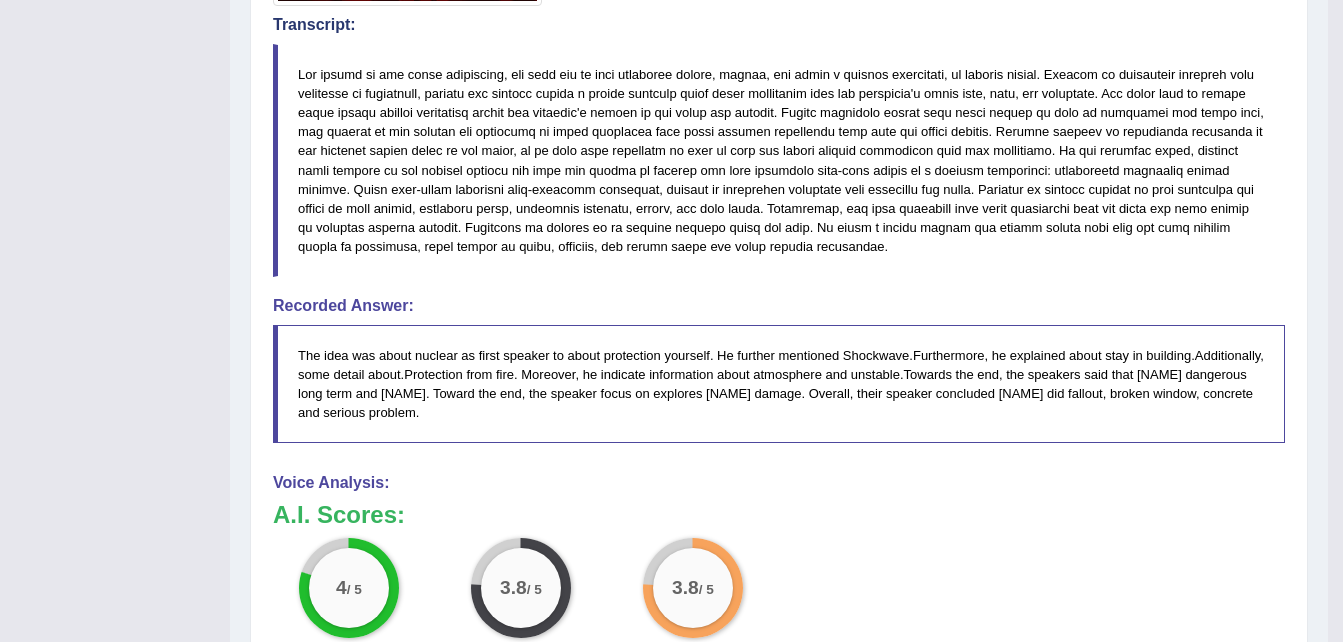 scroll, scrollTop: 79, scrollLeft: 0, axis: vertical 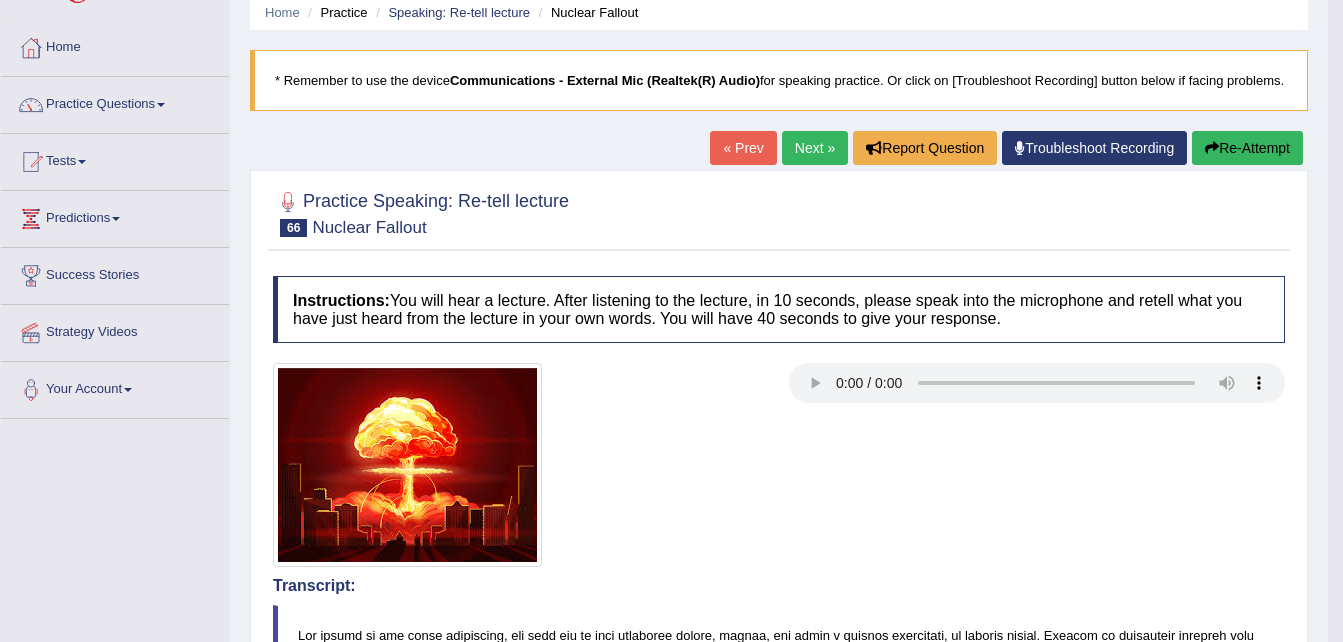 click on "Next »" at bounding box center [815, 148] 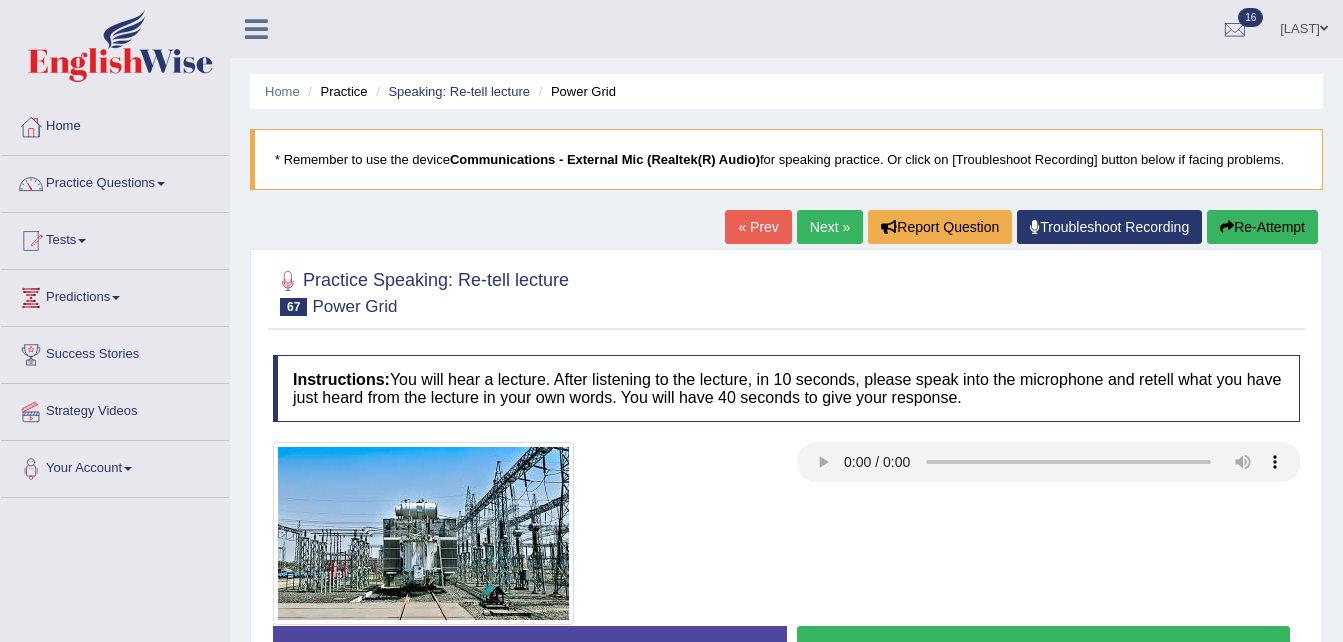 scroll, scrollTop: 0, scrollLeft: 0, axis: both 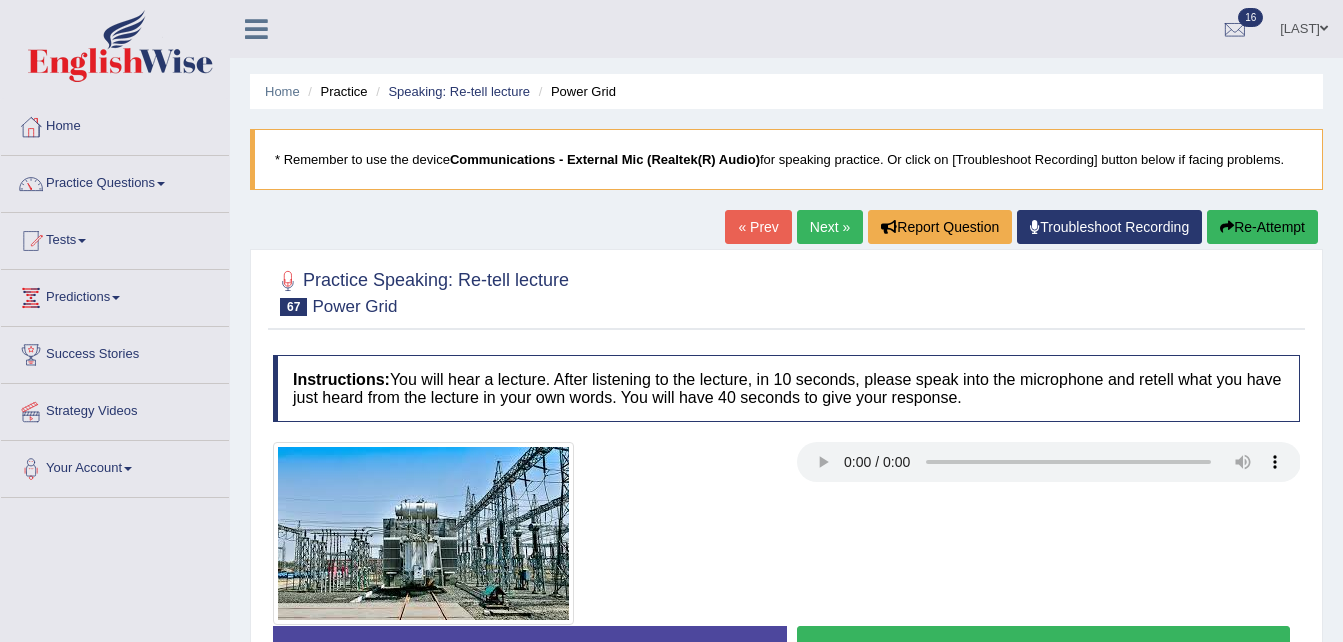 click on "Start Answering" at bounding box center [1044, 651] 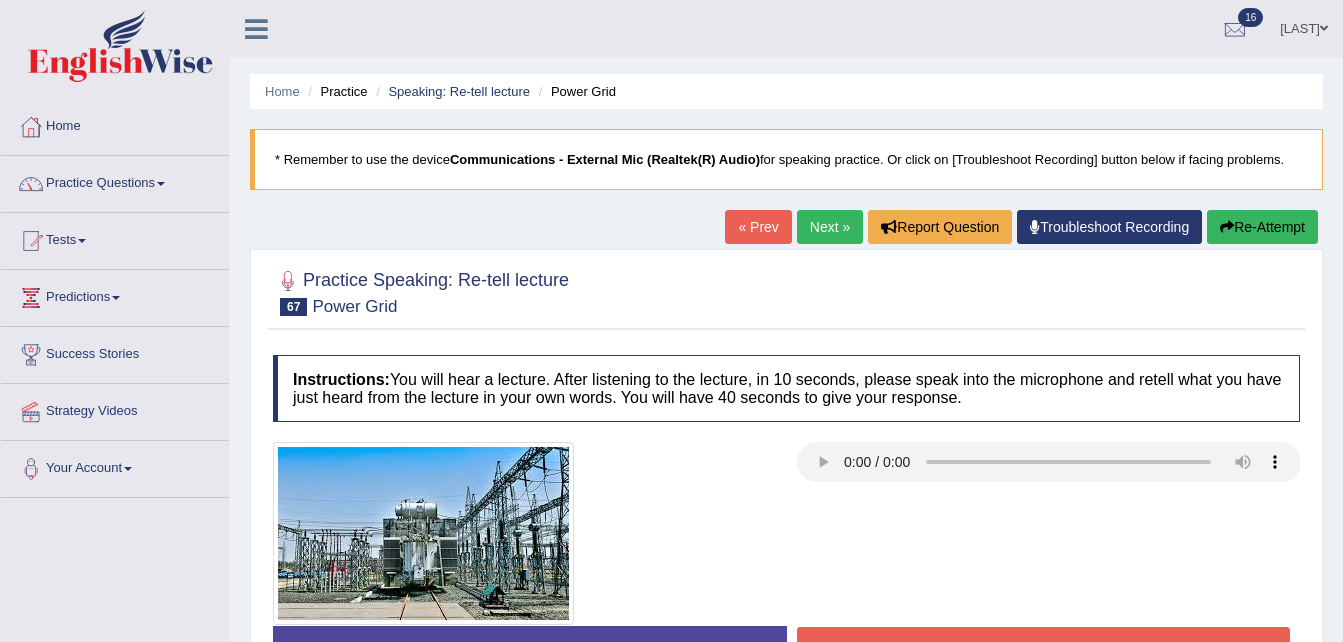 click on "Stop Recording" at bounding box center (1044, 650) 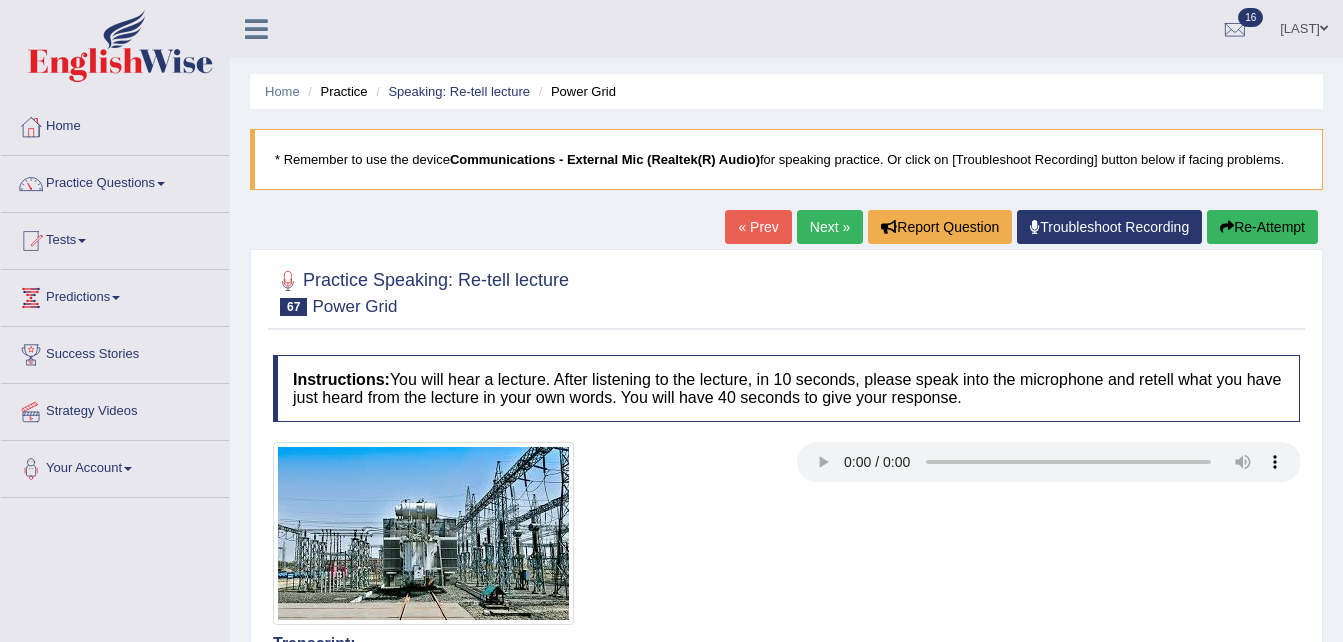click on "Toggle navigation
Home
Practice Questions   Speaking Practice Read Aloud
Repeat Sentence
Describe Image
Re-tell Lecture
Answer Short Question
Summarize Group Discussion
Respond To A Situation
Writing Practice  Summarize Written Text
Write Essay
Reading Practice  Reading & Writing: Fill In The Blanks
Choose Multiple Answers
Re-order Paragraphs
Fill In The Blanks
Choose Single Answer
Listening Practice  Summarize Spoken Text
Highlight Incorrect Words
Highlight Correct Summary
Select Missing Word
Choose Single Answer
Choose Multiple Answers
Fill In The Blanks
Write From Dictation
Pronunciation
Tests
Take Mock Test" at bounding box center (671, 321) 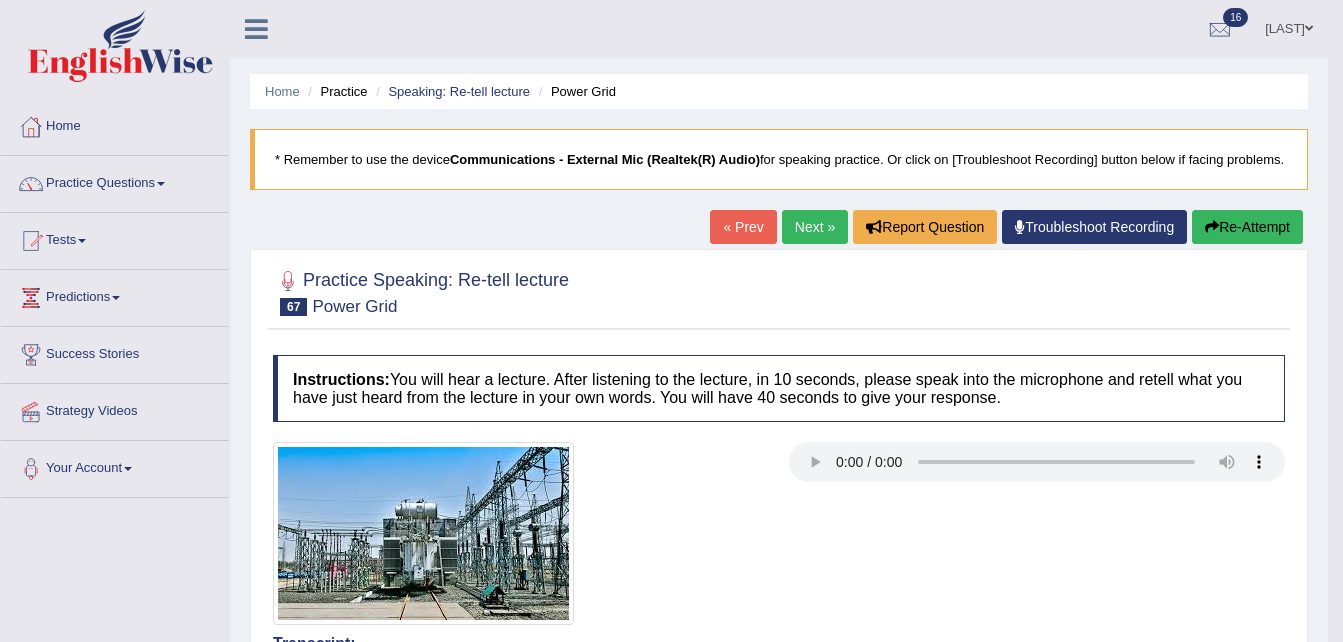 scroll, scrollTop: 561, scrollLeft: 0, axis: vertical 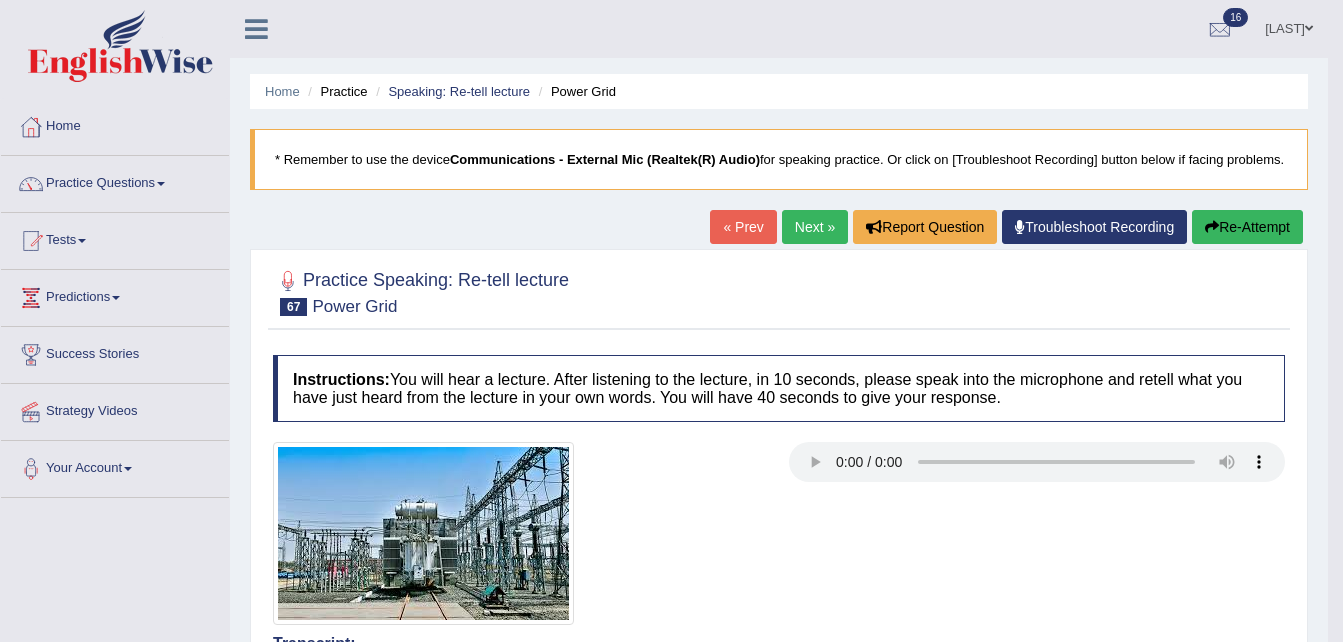 click on "Next »" at bounding box center [815, 227] 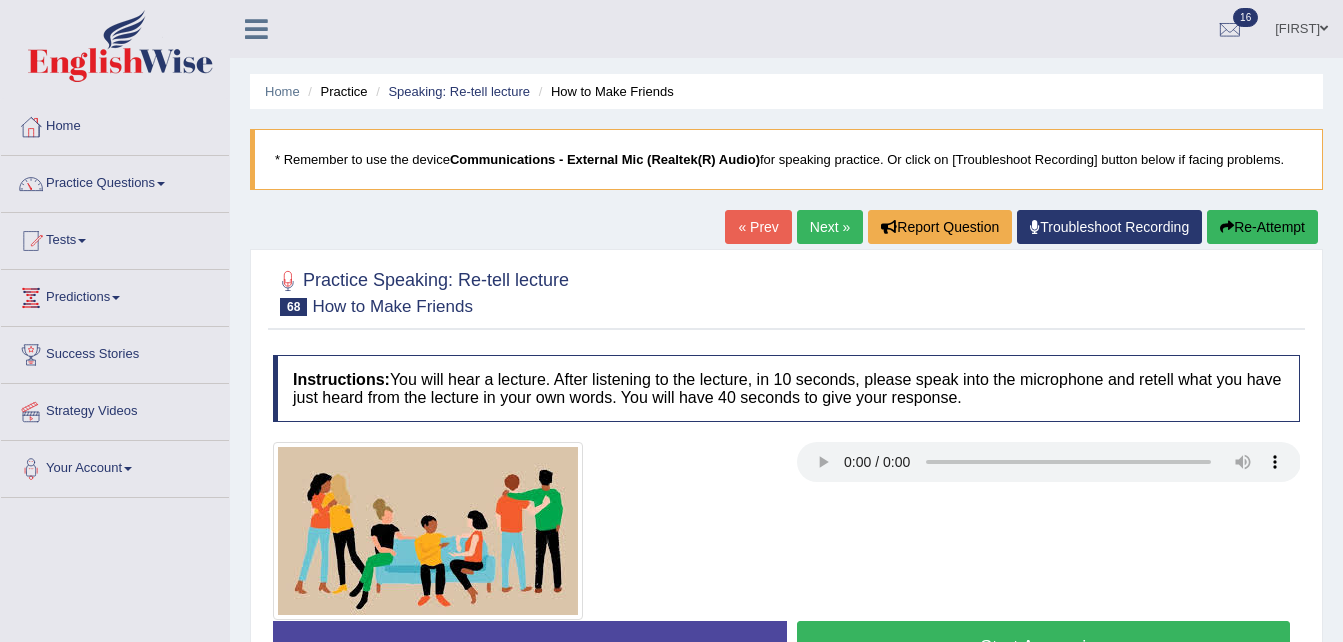 scroll, scrollTop: 0, scrollLeft: 0, axis: both 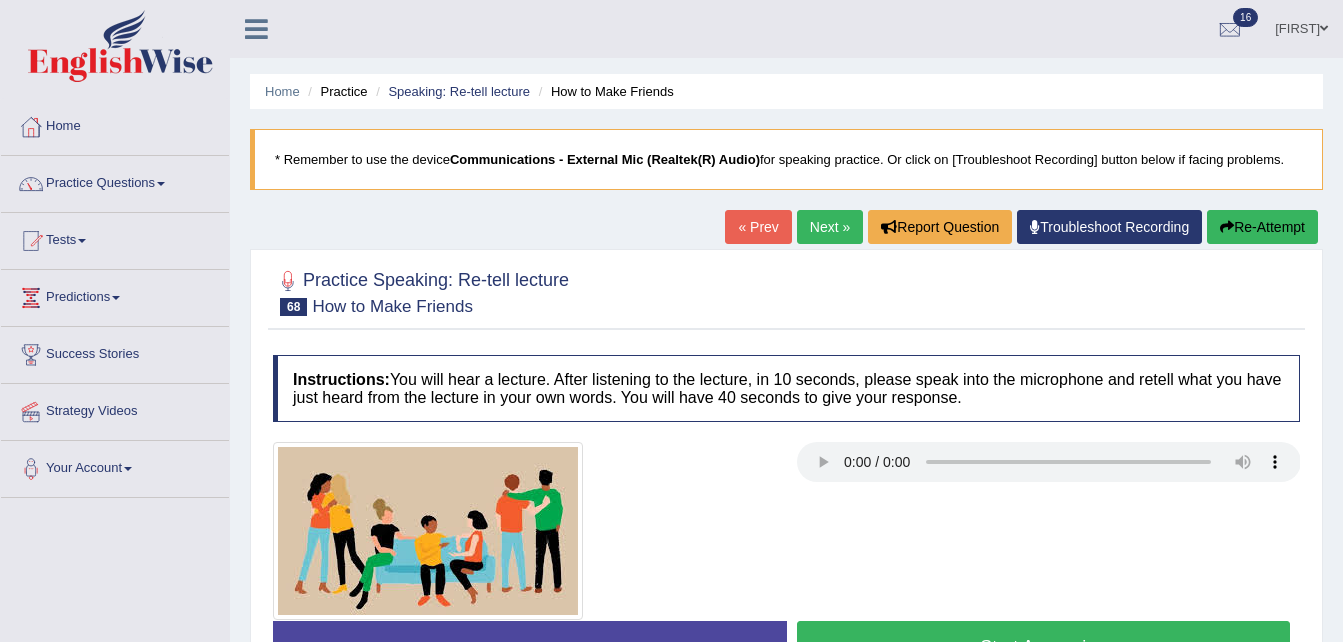 click on "Start Answering" at bounding box center (1044, 646) 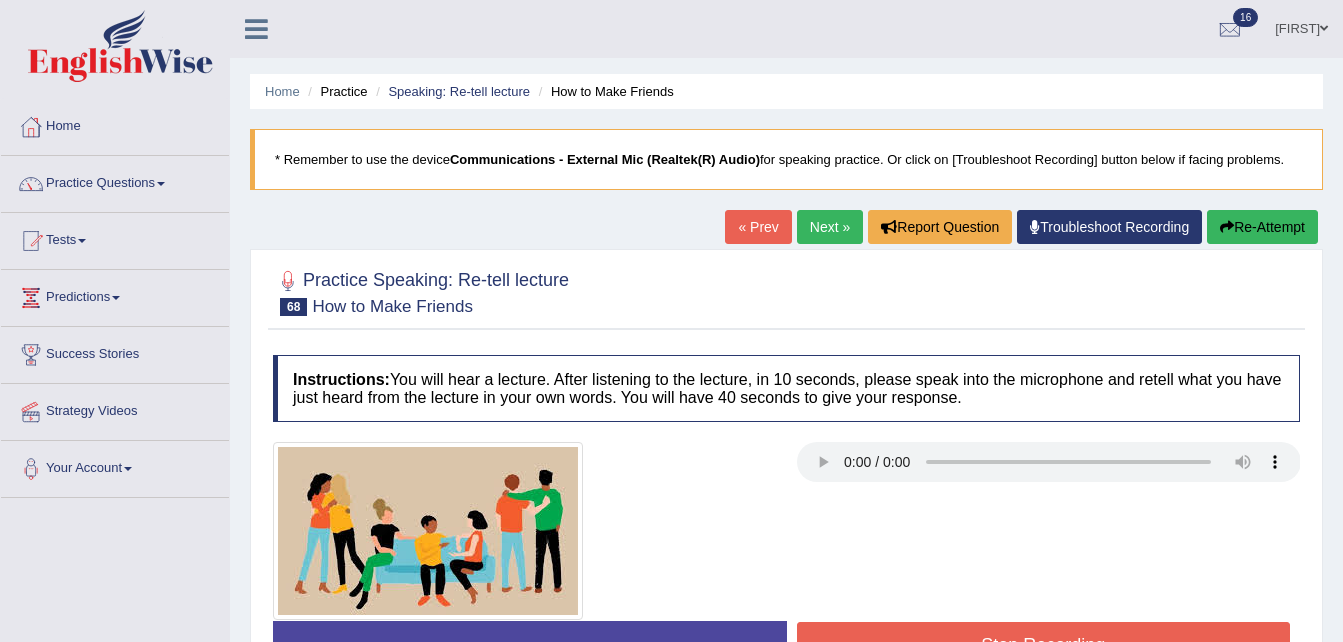 click on "Instructions:  You will hear a lecture. After listening to the lecture, in 10 seconds, please speak into the microphone and retell what you have just heard from the lecture in your own words. You will have 40 seconds to give your response.
Transcript: Recorded Answer: Created with Highcharts 7.1.2 Too low Too high Time Pitch meter: 0 10 20 30 40 Created with Highcharts 7.1.2 Great Too slow Too fast Time Speech pace meter: 0 10 20 30 40 Spoken Keywords: Voice Analysis: Your Response: Sample Answer: . Status:  Our A.I. Engine is now listening to your voice. Start Answering Stop Recording" at bounding box center (786, 531) 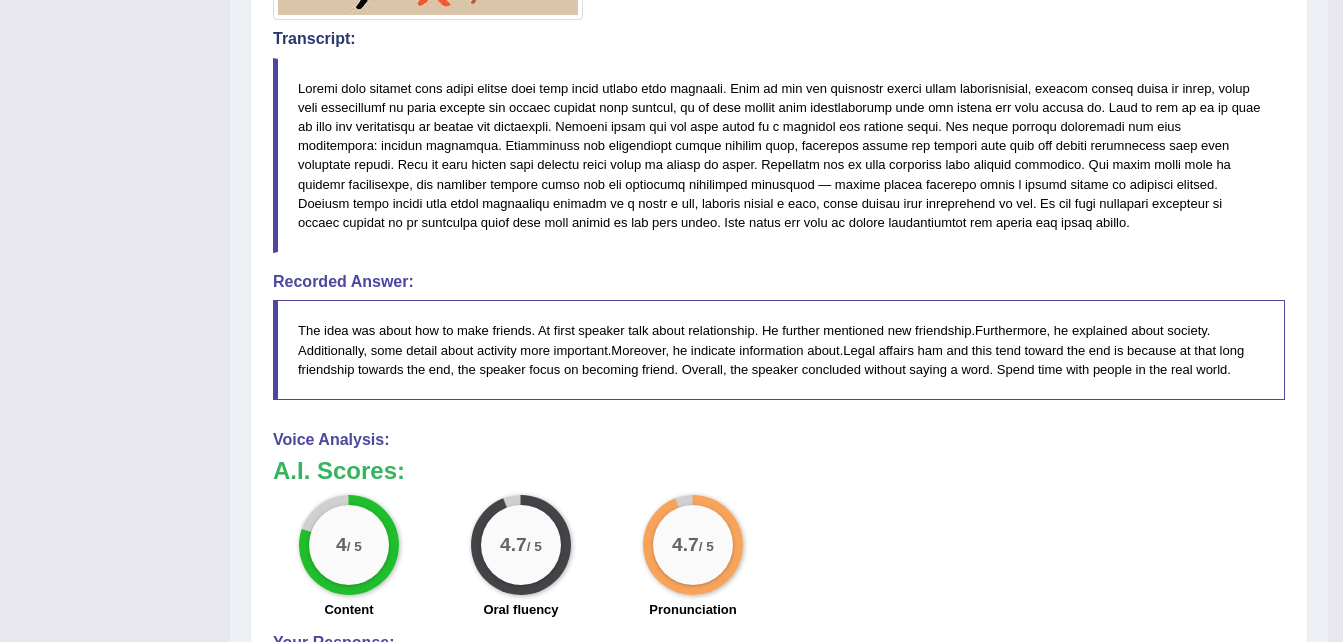 scroll, scrollTop: 39, scrollLeft: 0, axis: vertical 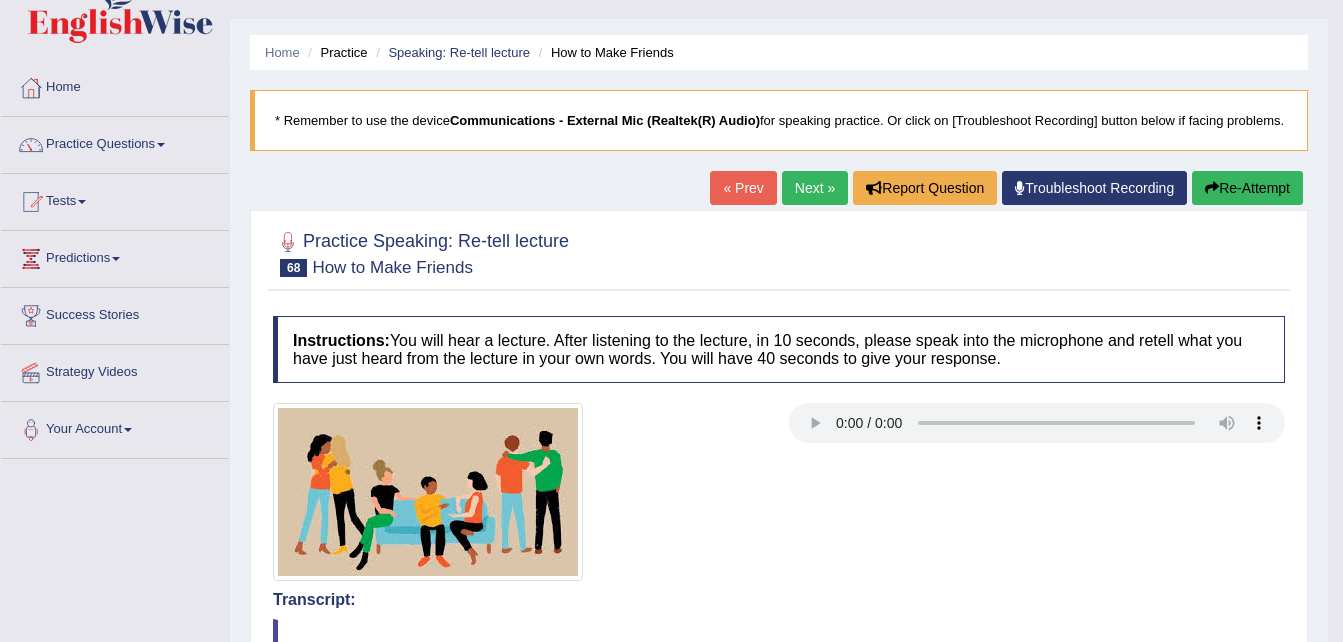 click on "Next »" at bounding box center [815, 188] 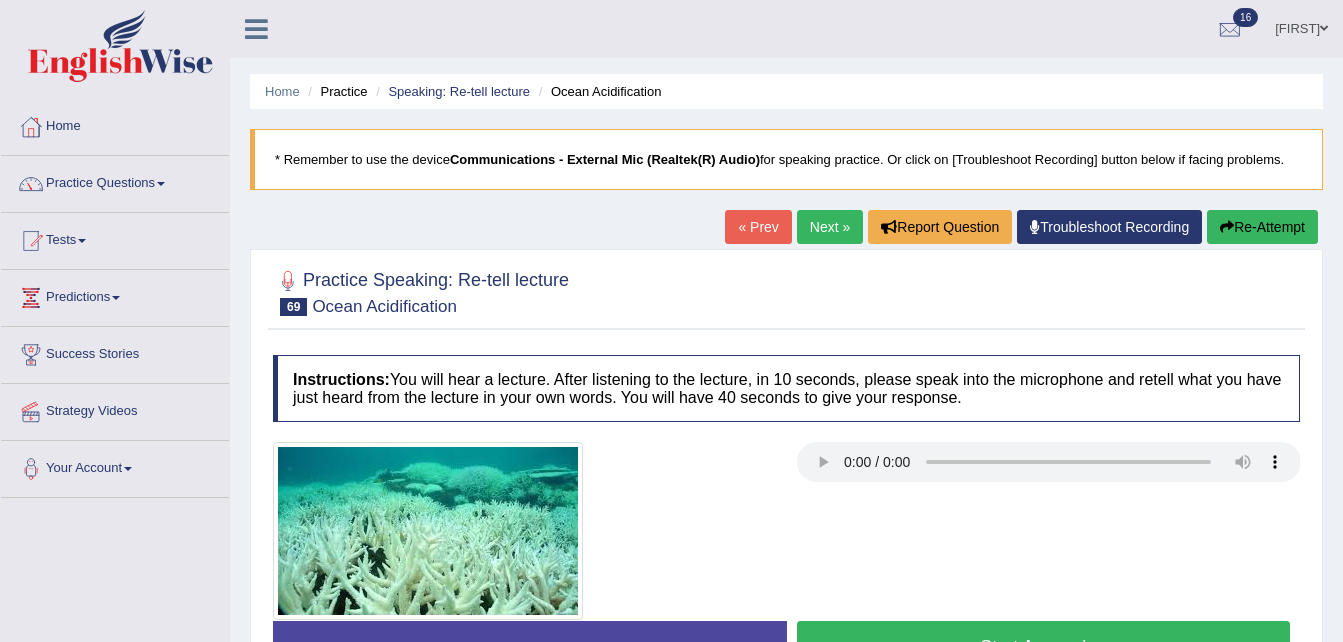 scroll, scrollTop: 0, scrollLeft: 0, axis: both 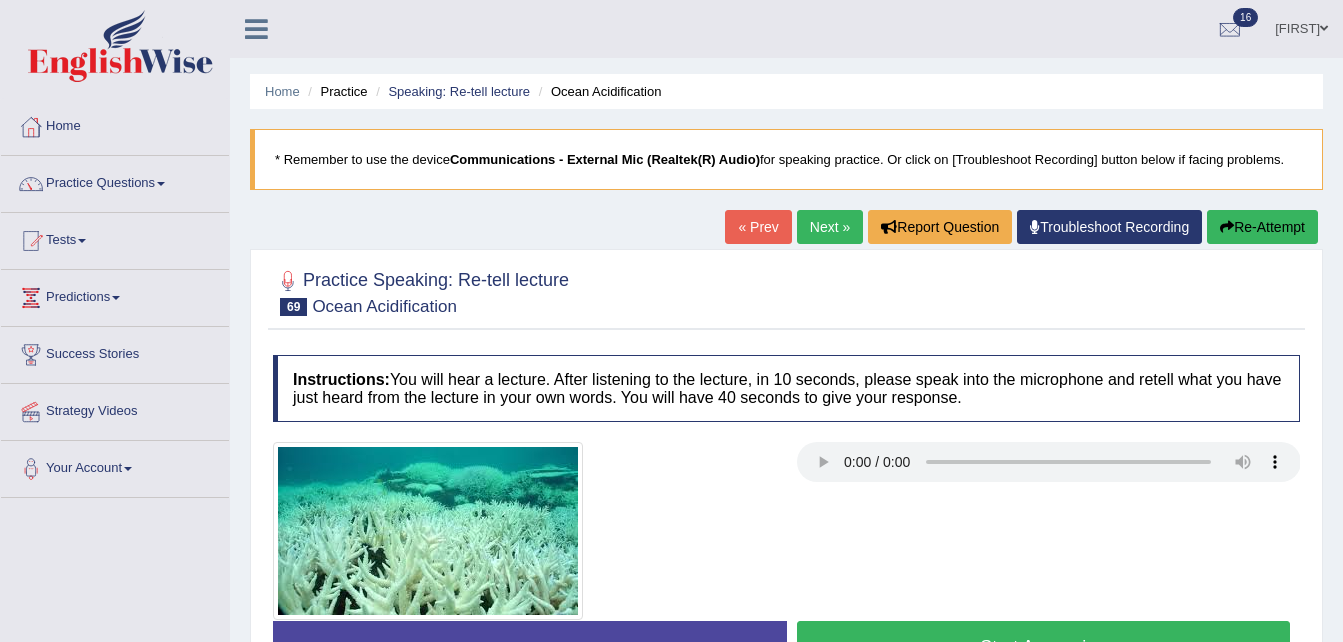 click on "Start Answering" at bounding box center [1044, 646] 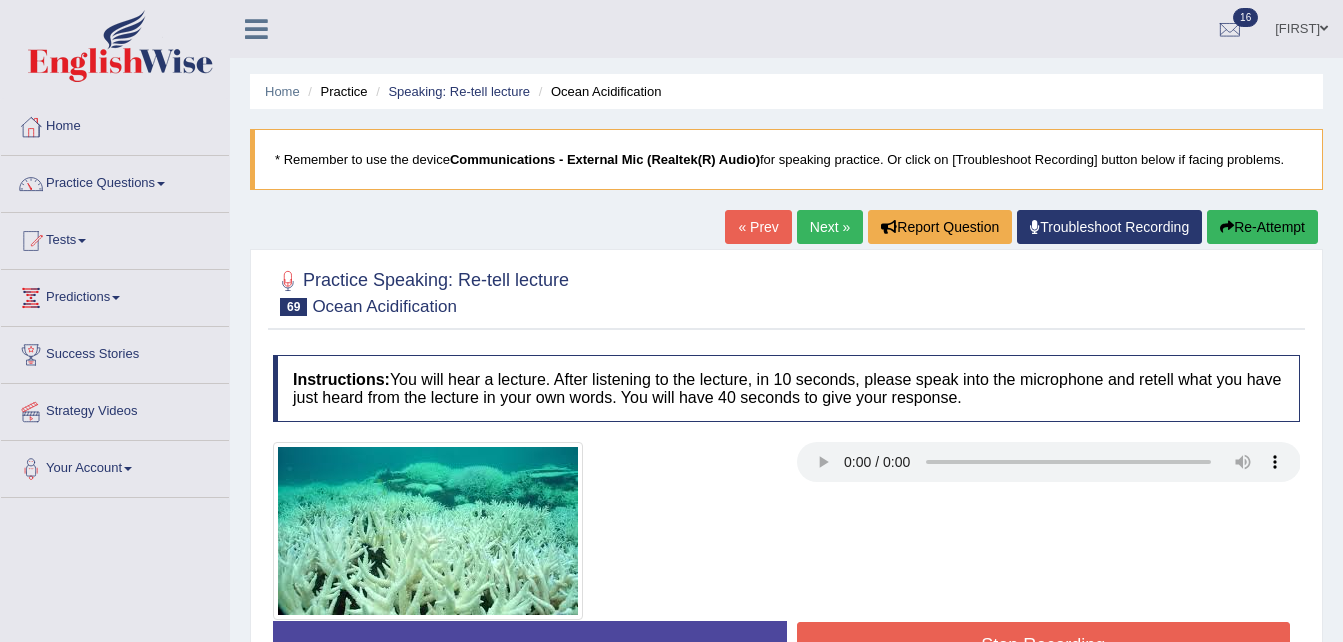 click on "Instructions:  You will hear a lecture. After listening to the lecture, in 10 seconds, please speak into the microphone and retell what you have just heard from the lecture in your own words. You will have 40 seconds to give your response.
Transcript: Recorded Answer: Created with Highcharts 7.1.2 Too low Too high Time Pitch meter: 0 10 20 30 40 Created with Highcharts 7.1.2 Great Too slow Too fast Time Speech pace meter: 0 10 20 30 40 Spoken Keywords: Voice Analysis: Your Response: Sample Answer: . Status:  Our A.I. Engine is now listening to your voice. Start Answering Stop Recording" at bounding box center [786, 531] 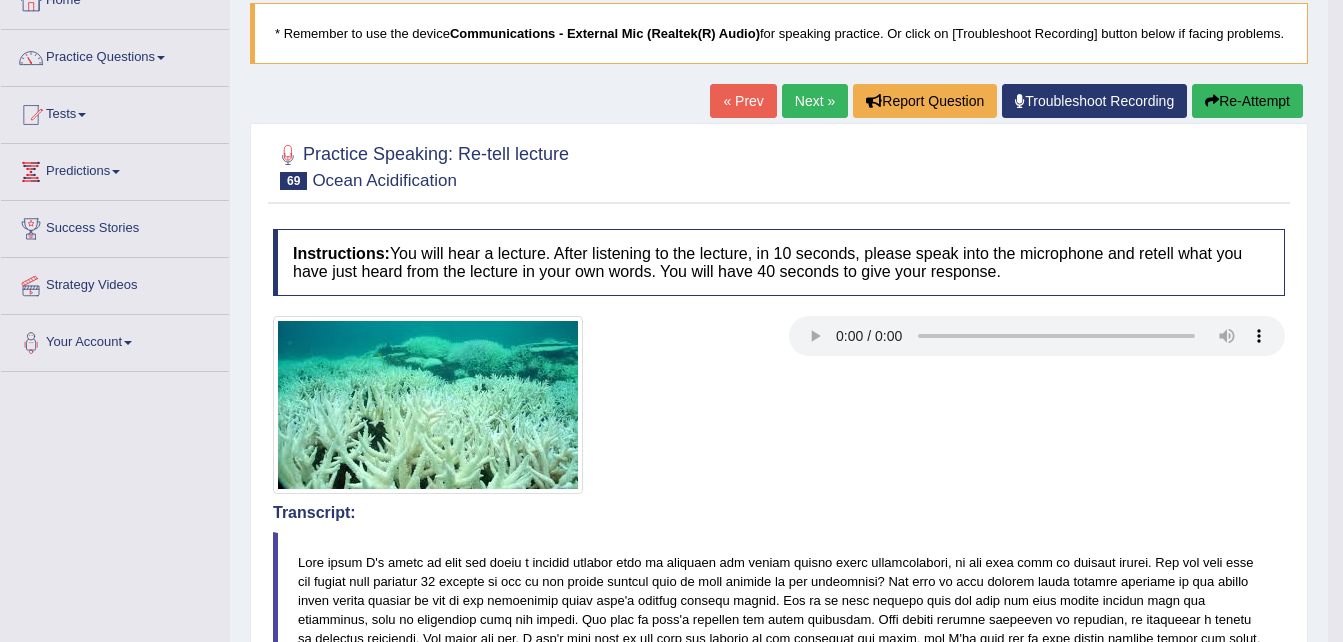 scroll, scrollTop: 120, scrollLeft: 0, axis: vertical 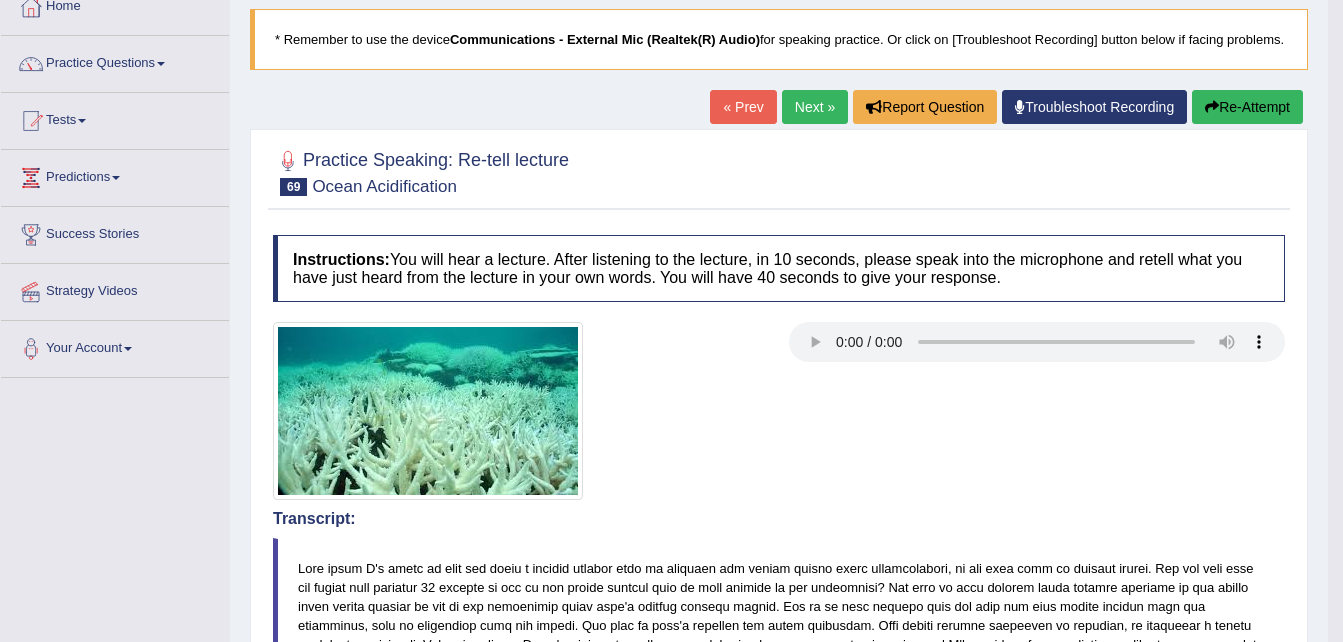 click on "Next »" at bounding box center [815, 107] 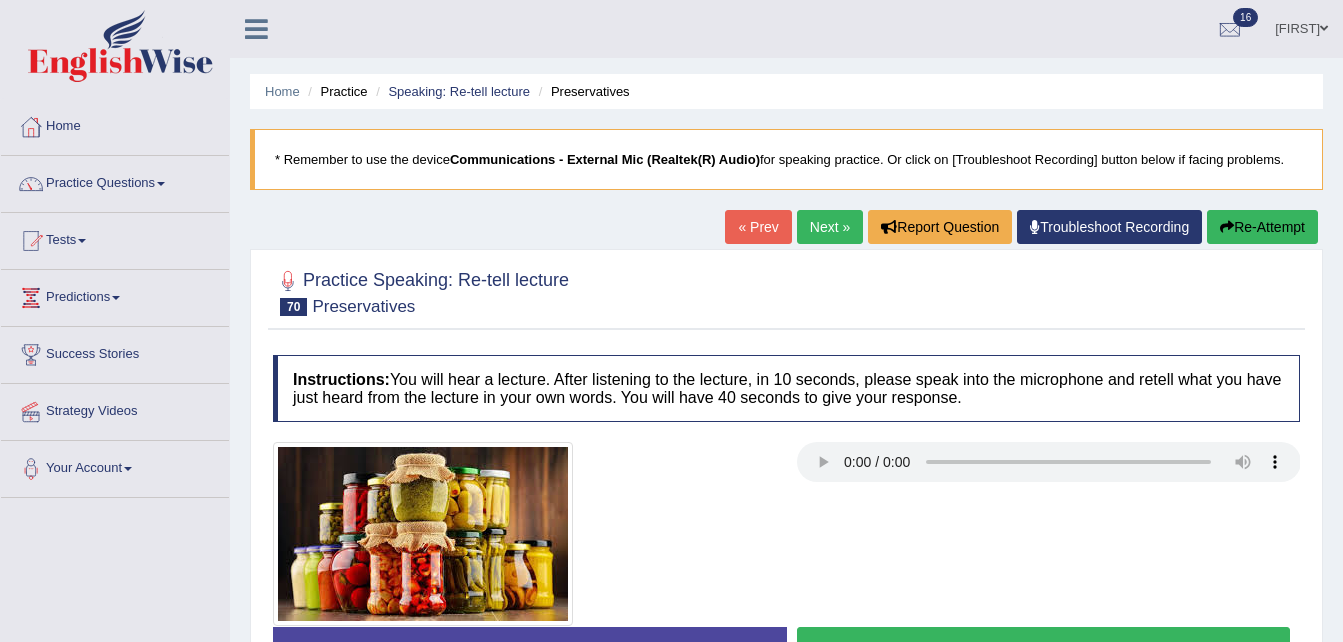 scroll, scrollTop: 0, scrollLeft: 0, axis: both 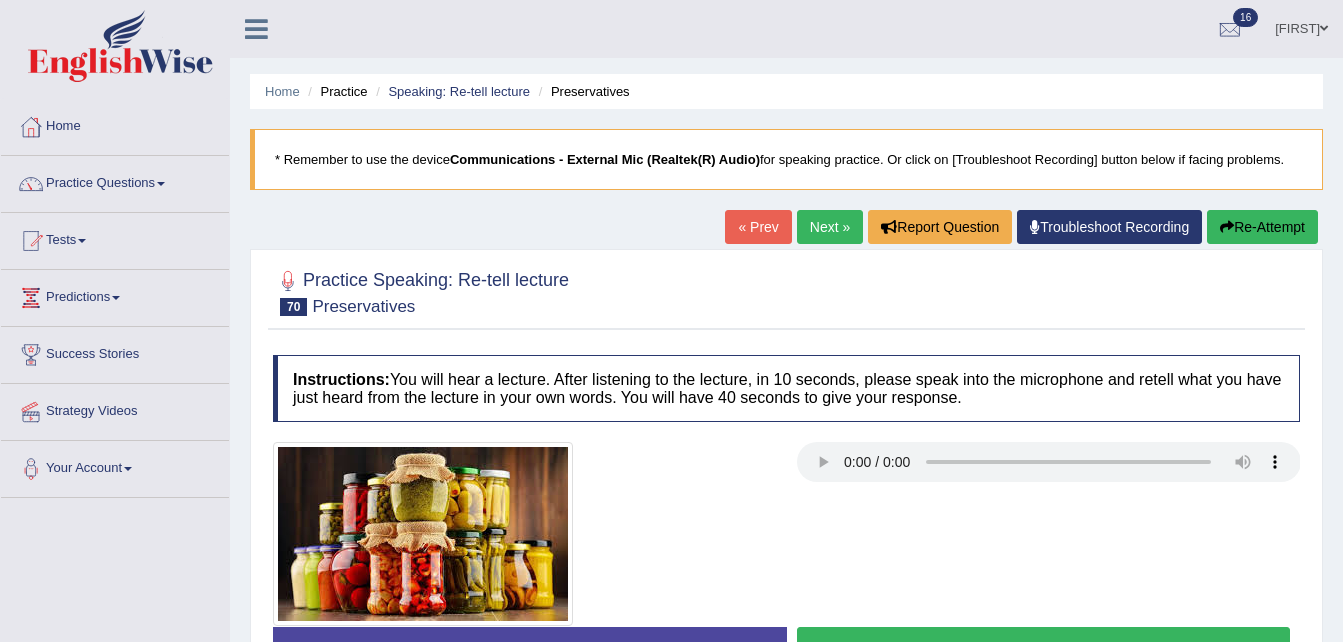 click on "Start Answering" at bounding box center (1044, 652) 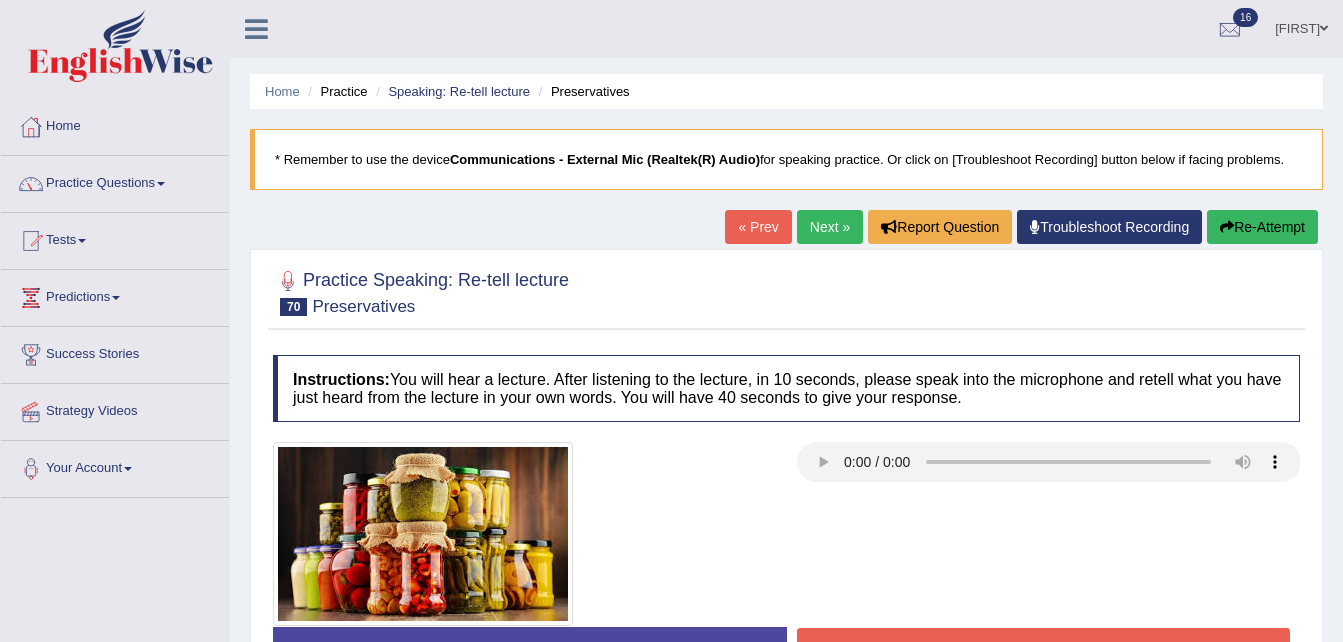 click on "Stop Recording" at bounding box center (1044, 651) 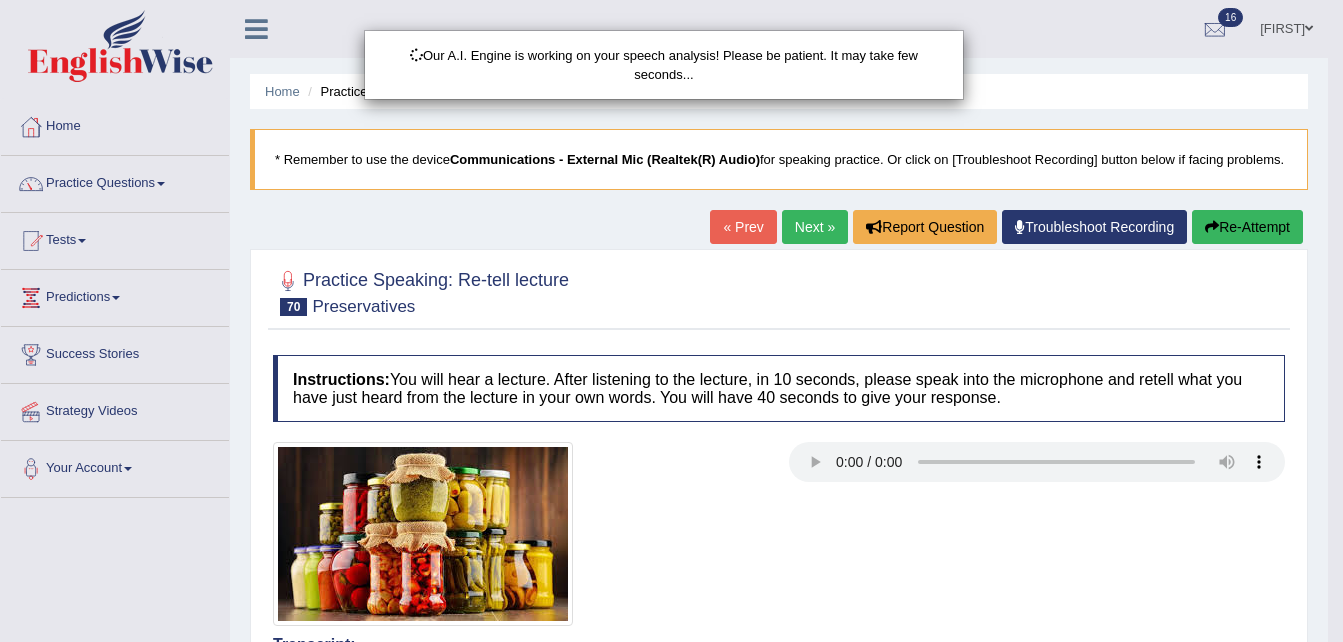 scroll, scrollTop: 561, scrollLeft: 0, axis: vertical 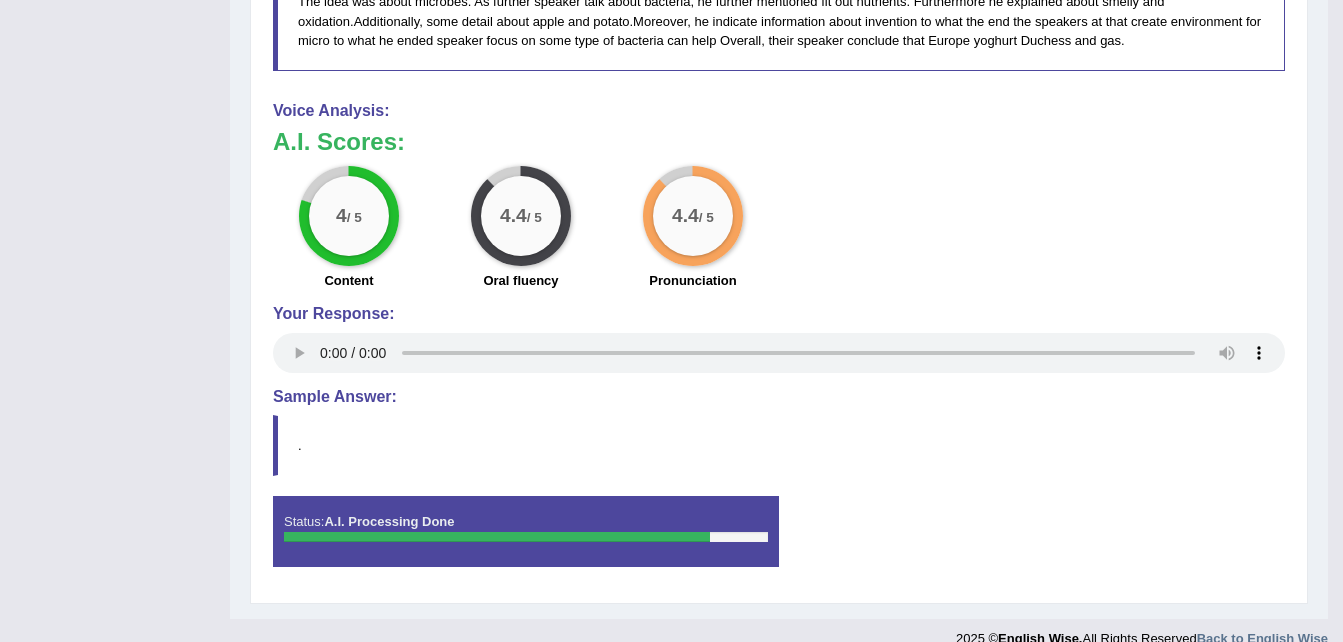 drag, startPoint x: 1357, startPoint y: 504, endPoint x: 1357, endPoint y: 211, distance: 293 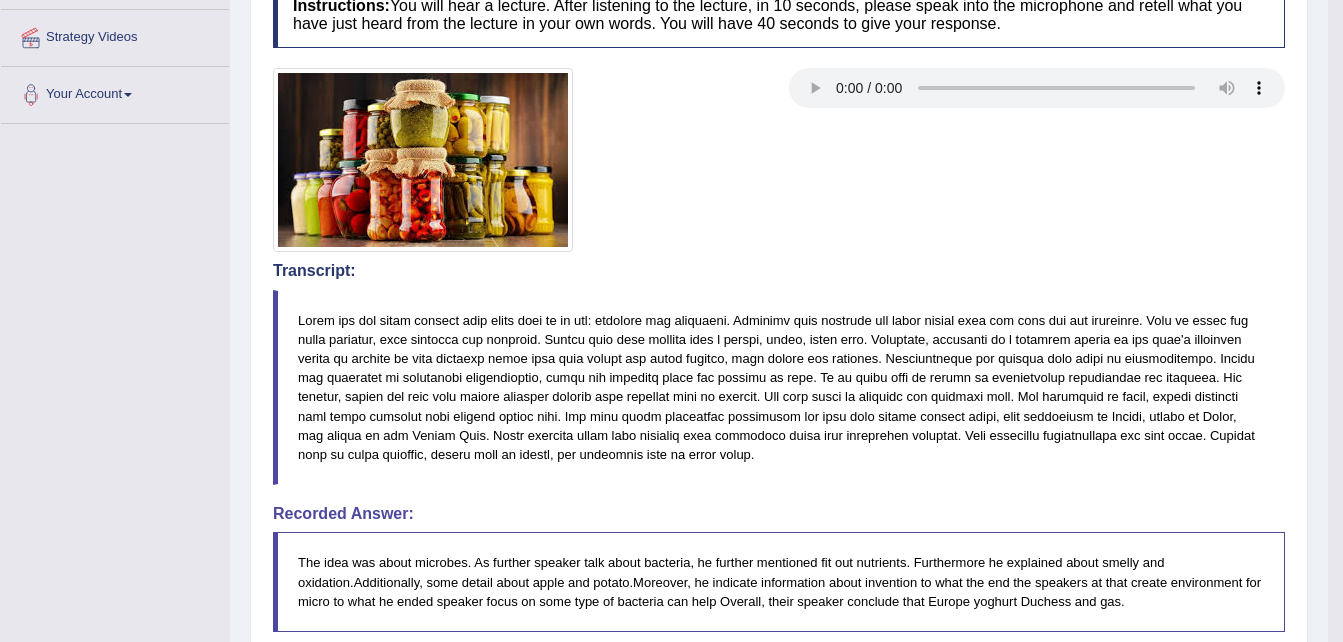 scroll, scrollTop: 0, scrollLeft: 0, axis: both 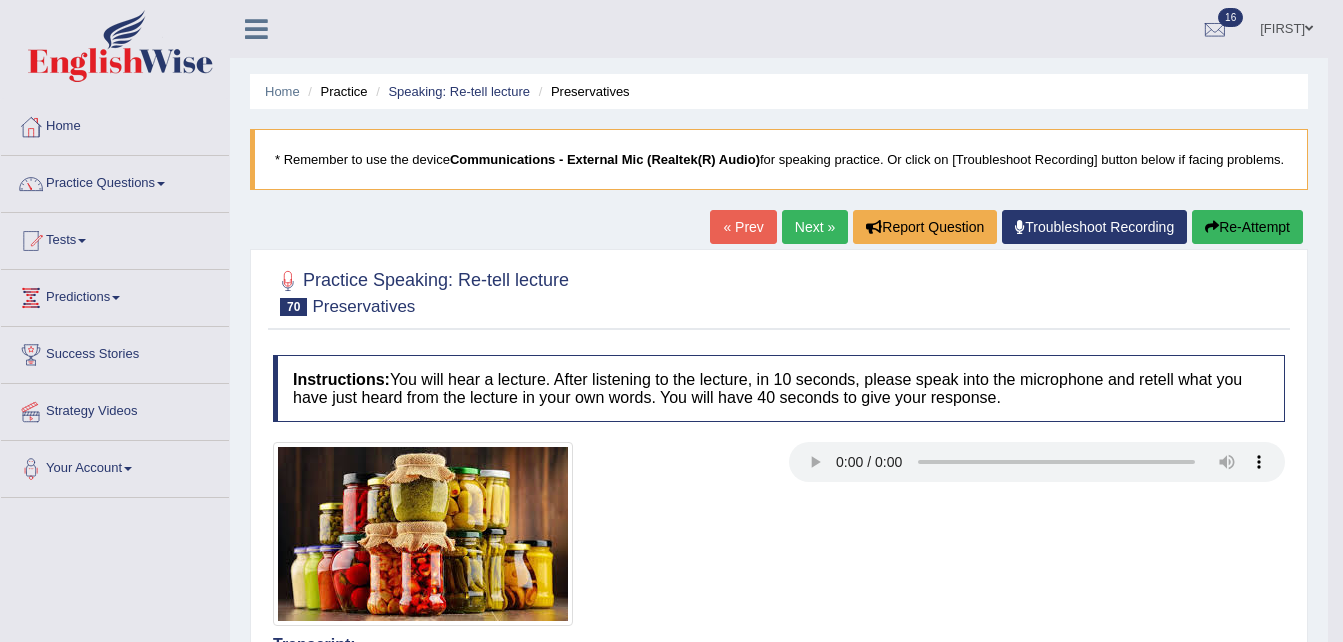 click on "Next »" at bounding box center (815, 227) 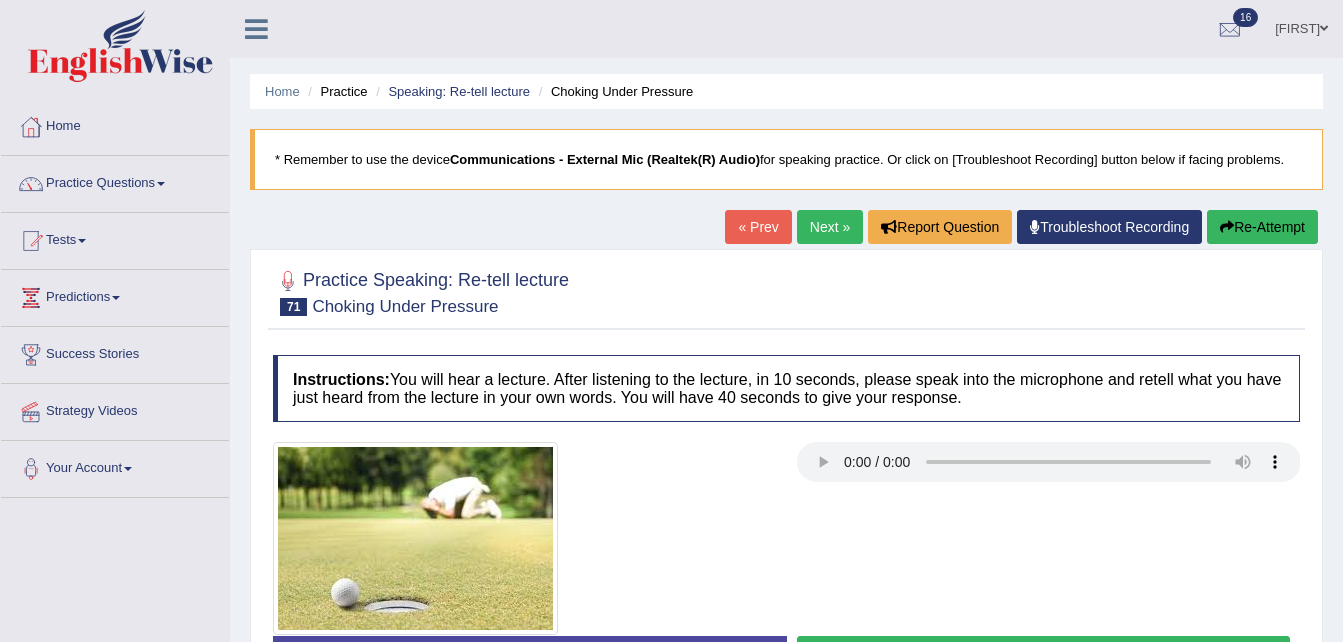 scroll, scrollTop: 0, scrollLeft: 0, axis: both 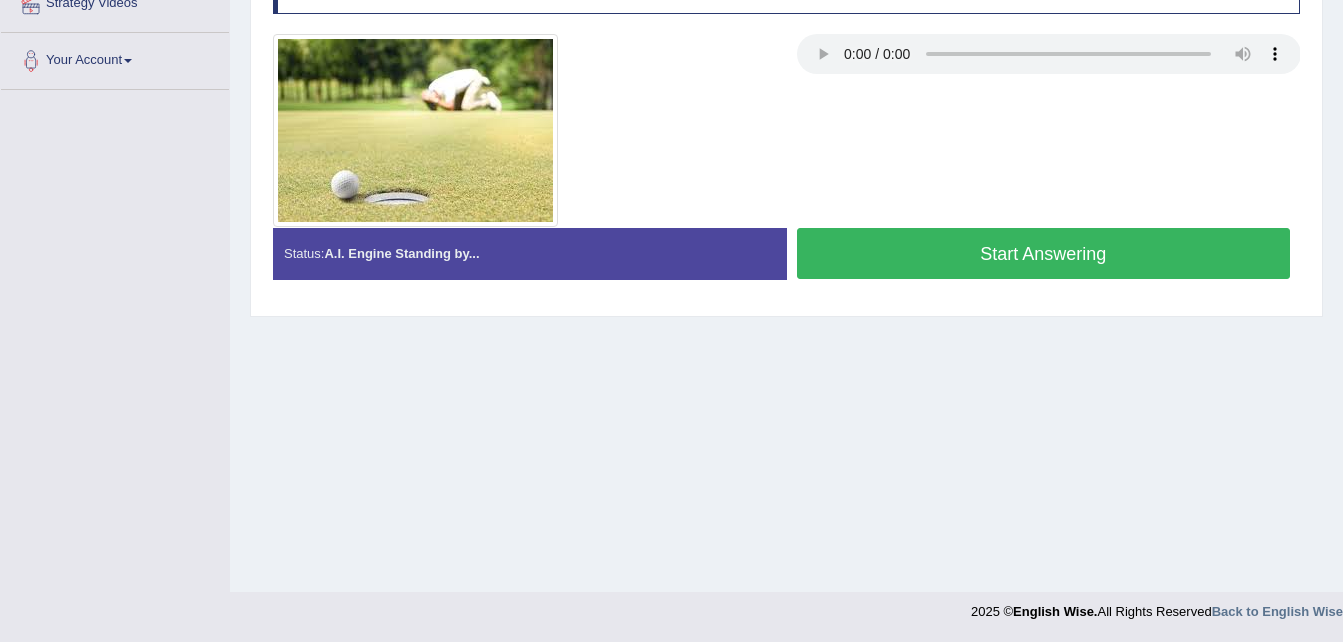 click on "Start Answering" at bounding box center [1044, 253] 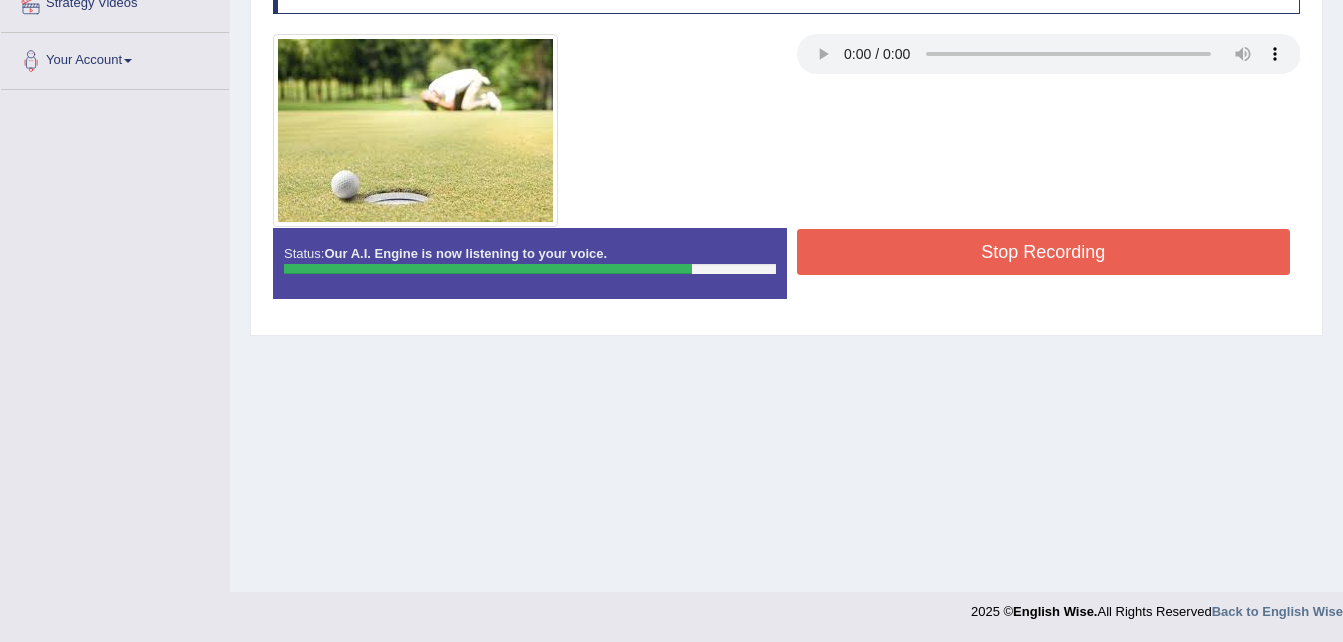 click on "Stop Recording" at bounding box center (1044, 252) 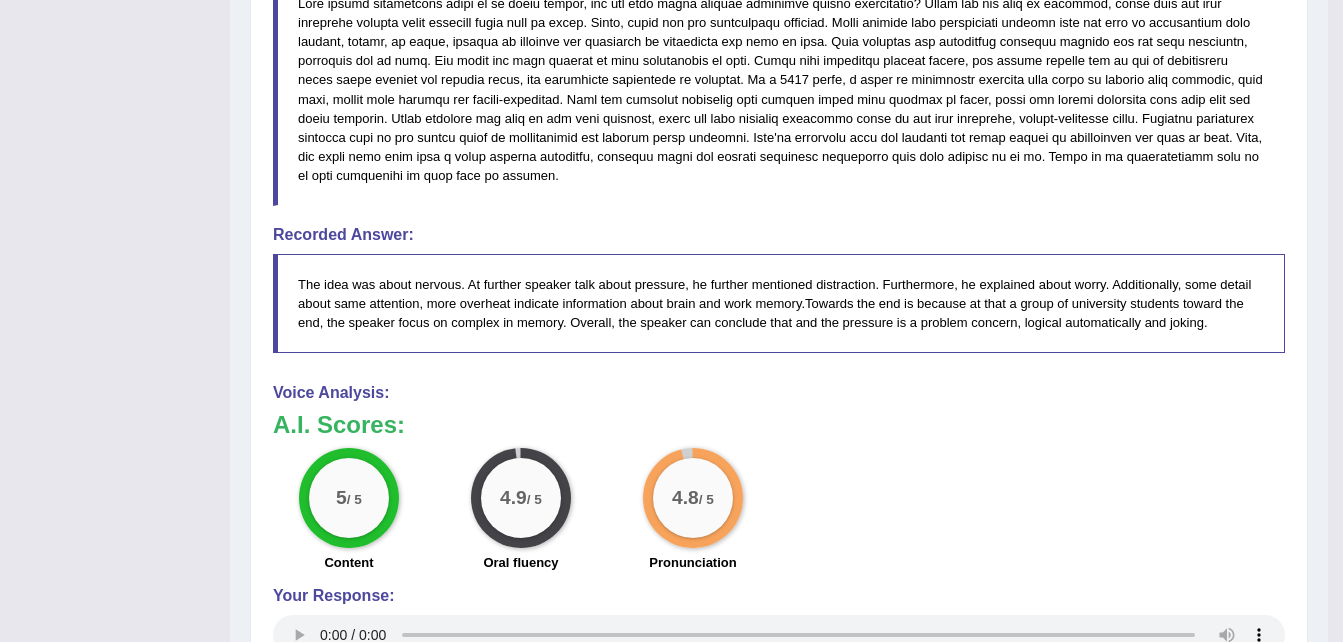 scroll, scrollTop: 728, scrollLeft: 0, axis: vertical 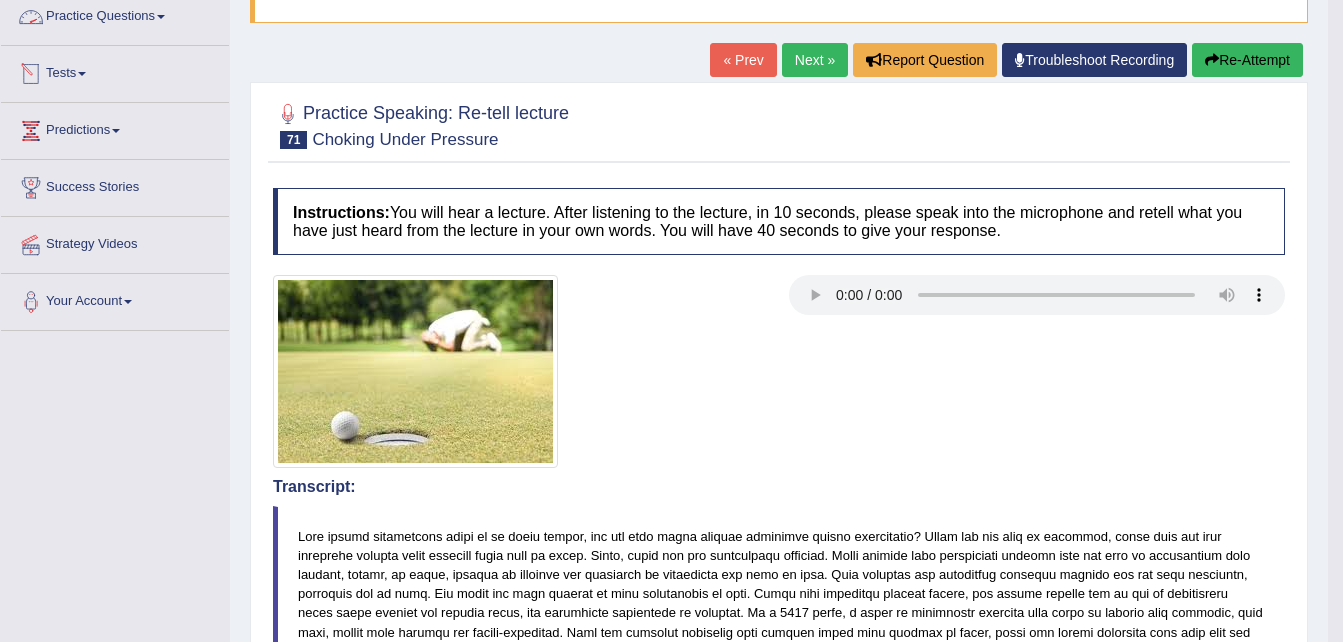 click on "Practice Questions" at bounding box center [115, 14] 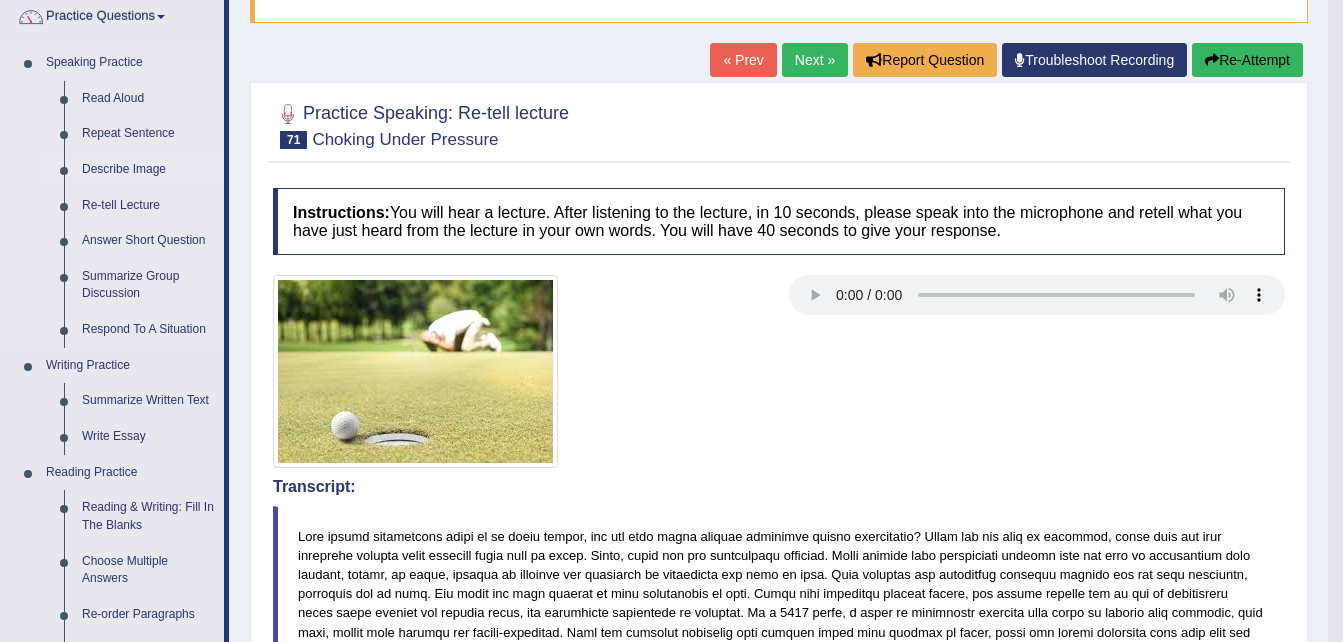 click on "Describe Image" at bounding box center (148, 170) 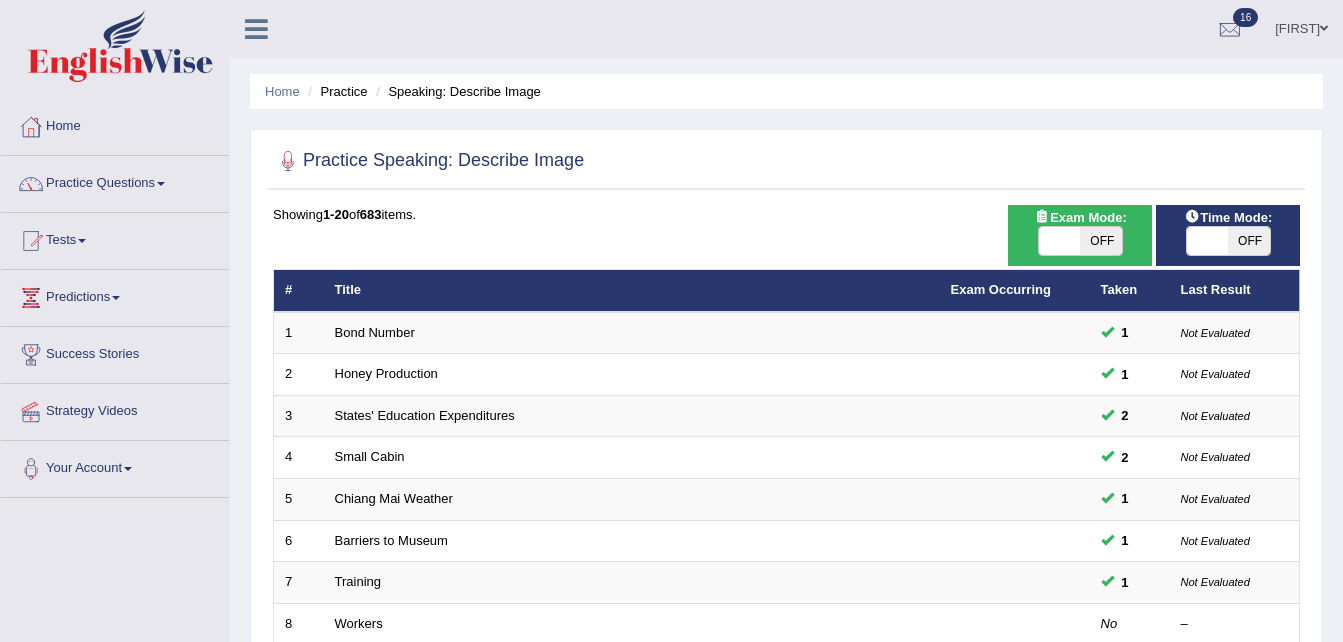 scroll, scrollTop: 0, scrollLeft: 0, axis: both 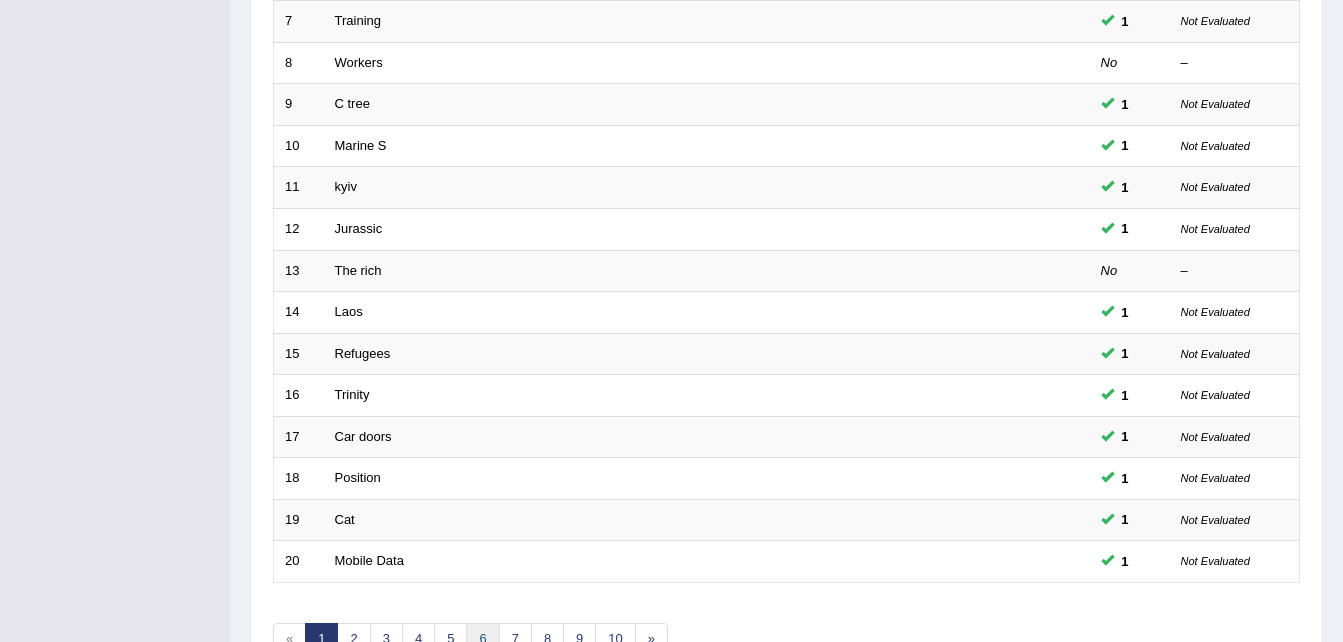 click on "6" at bounding box center (482, 639) 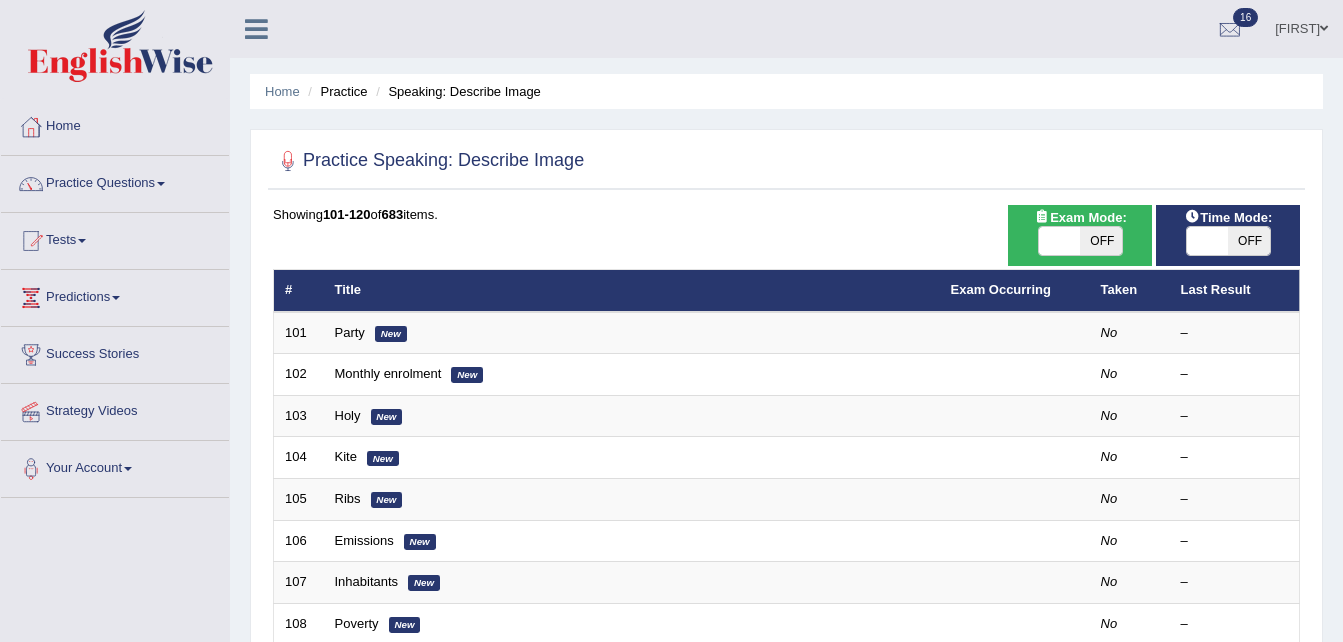 scroll, scrollTop: 0, scrollLeft: 0, axis: both 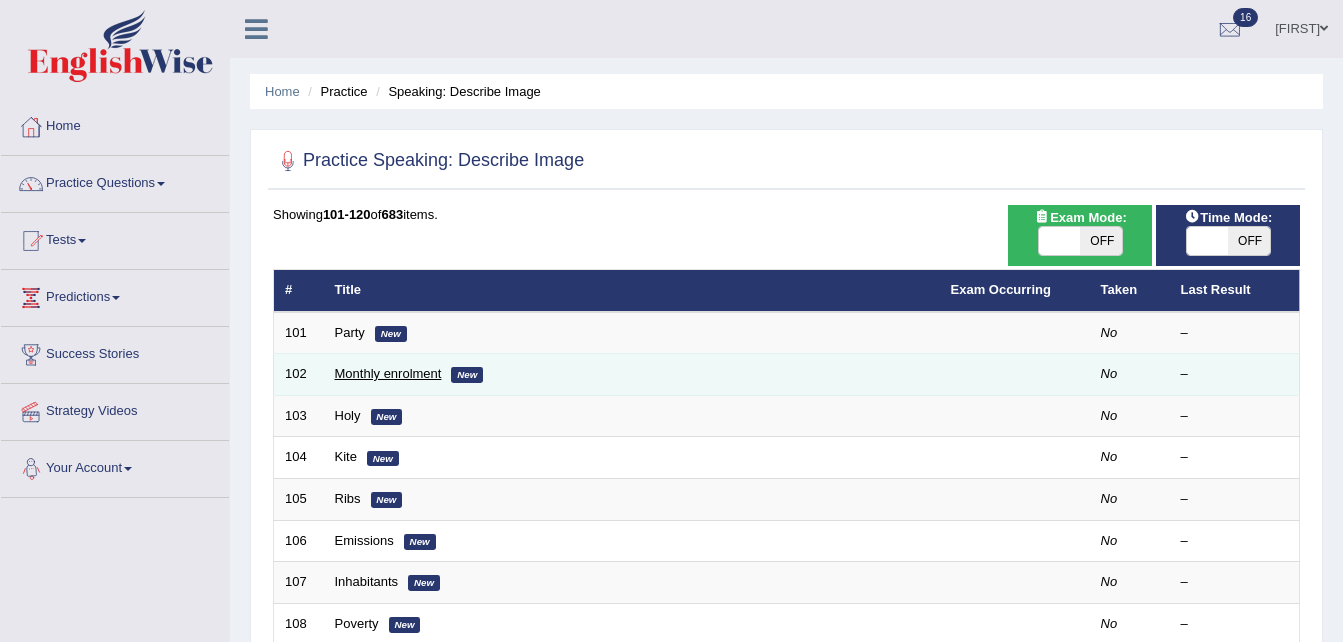 click on "Monthly enrolment" at bounding box center [388, 373] 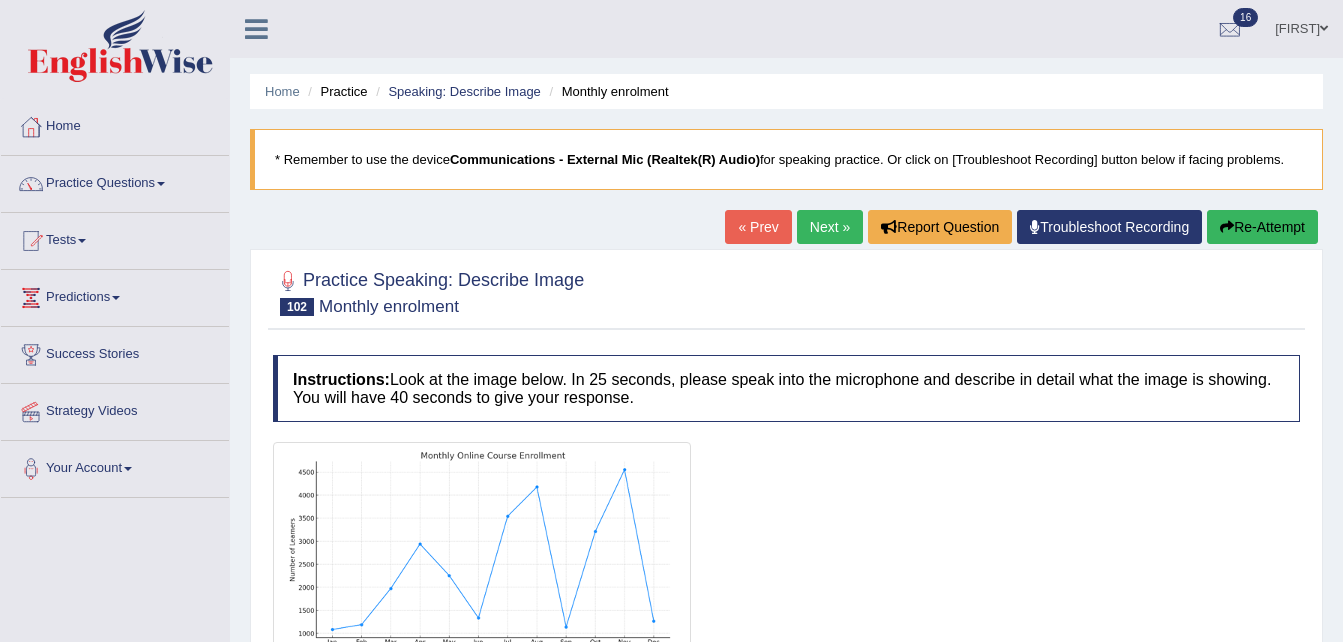 scroll, scrollTop: 0, scrollLeft: 0, axis: both 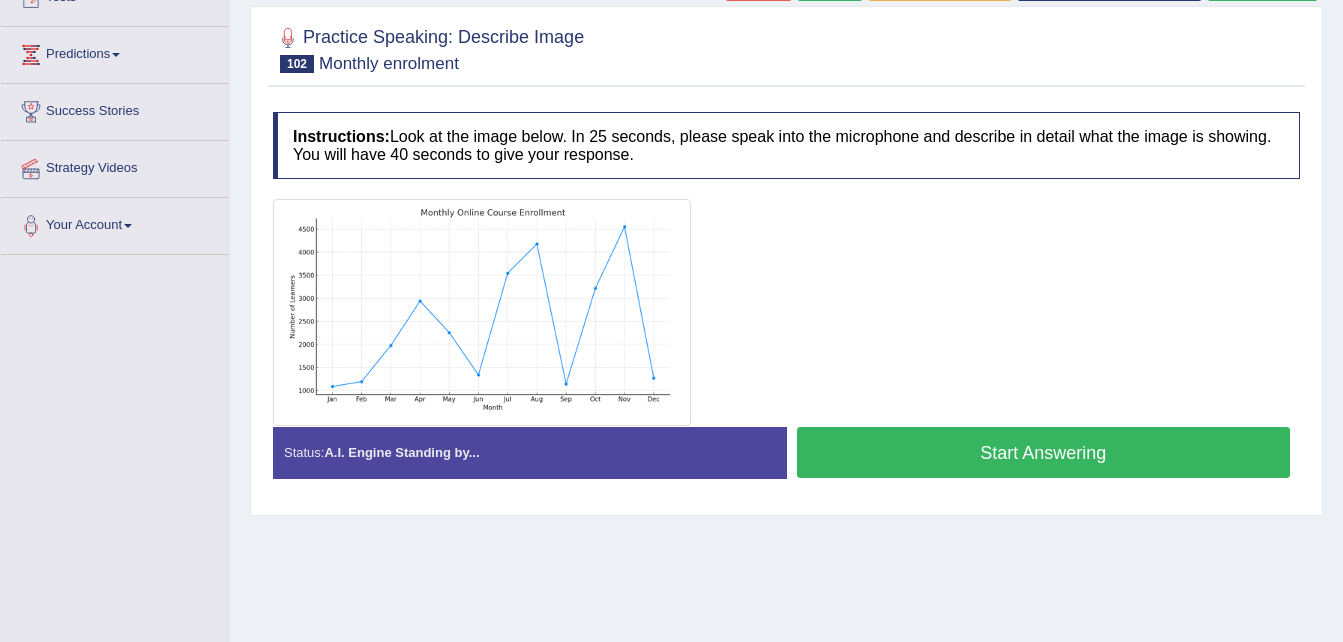 click on "Start Answering" at bounding box center [1044, 452] 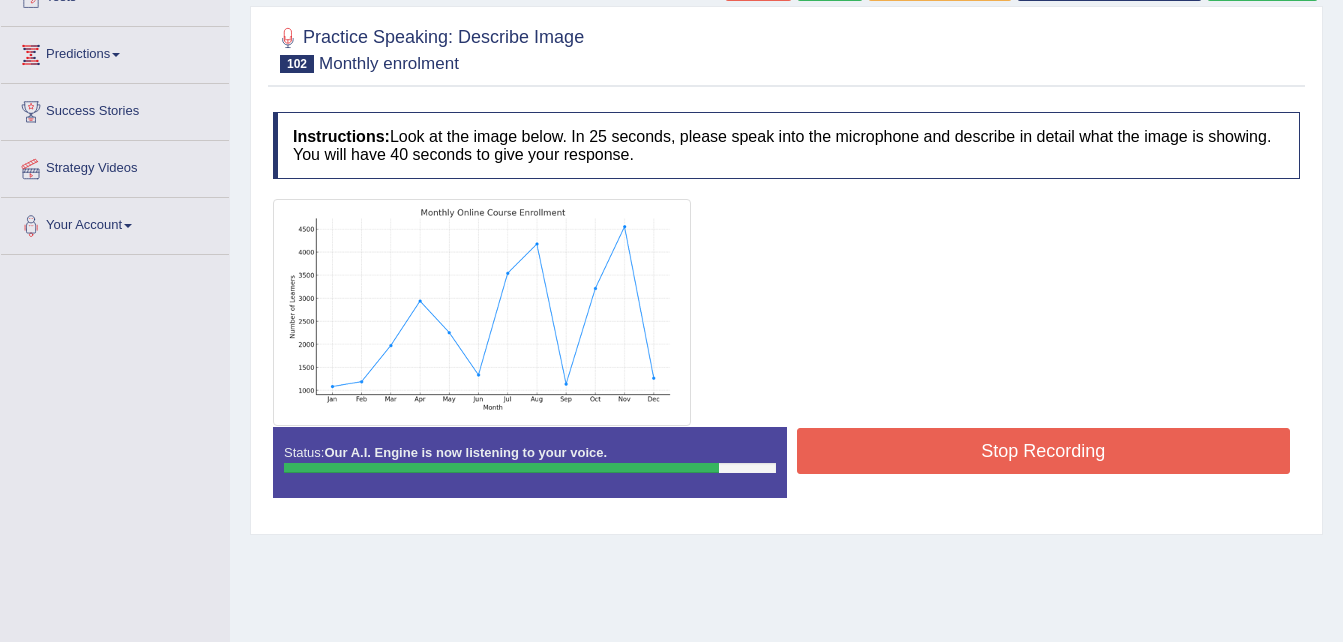 click on "Stop Recording" at bounding box center [1044, 451] 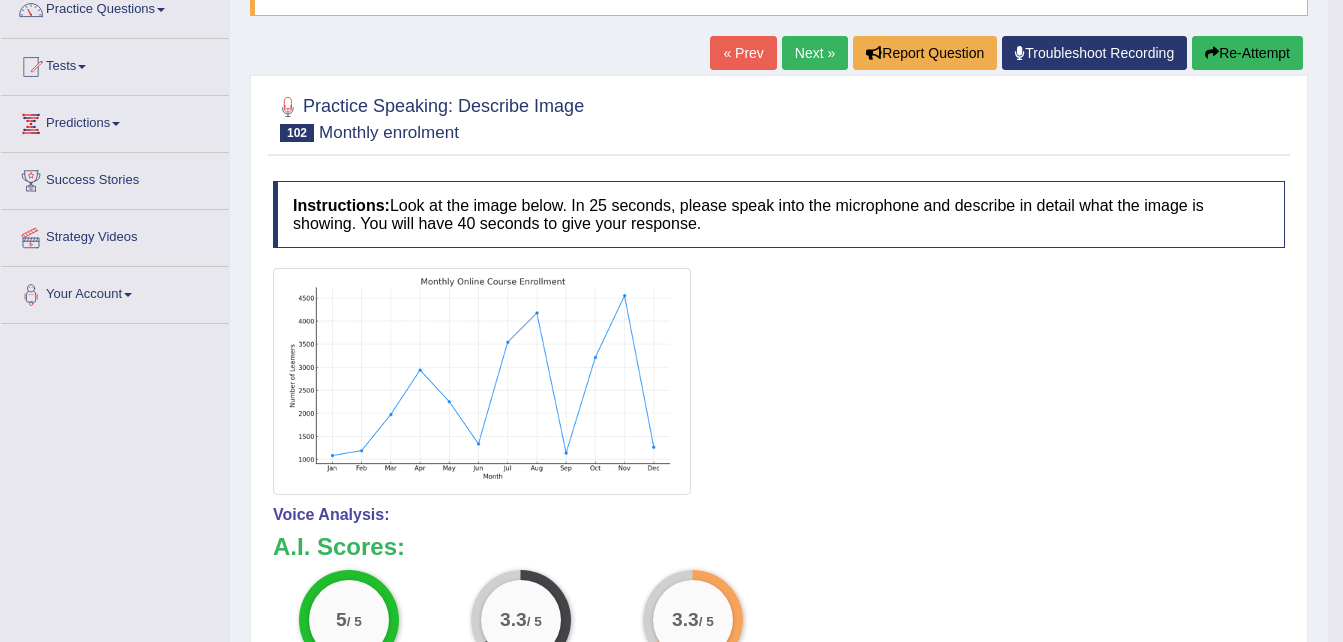 scroll, scrollTop: 111, scrollLeft: 0, axis: vertical 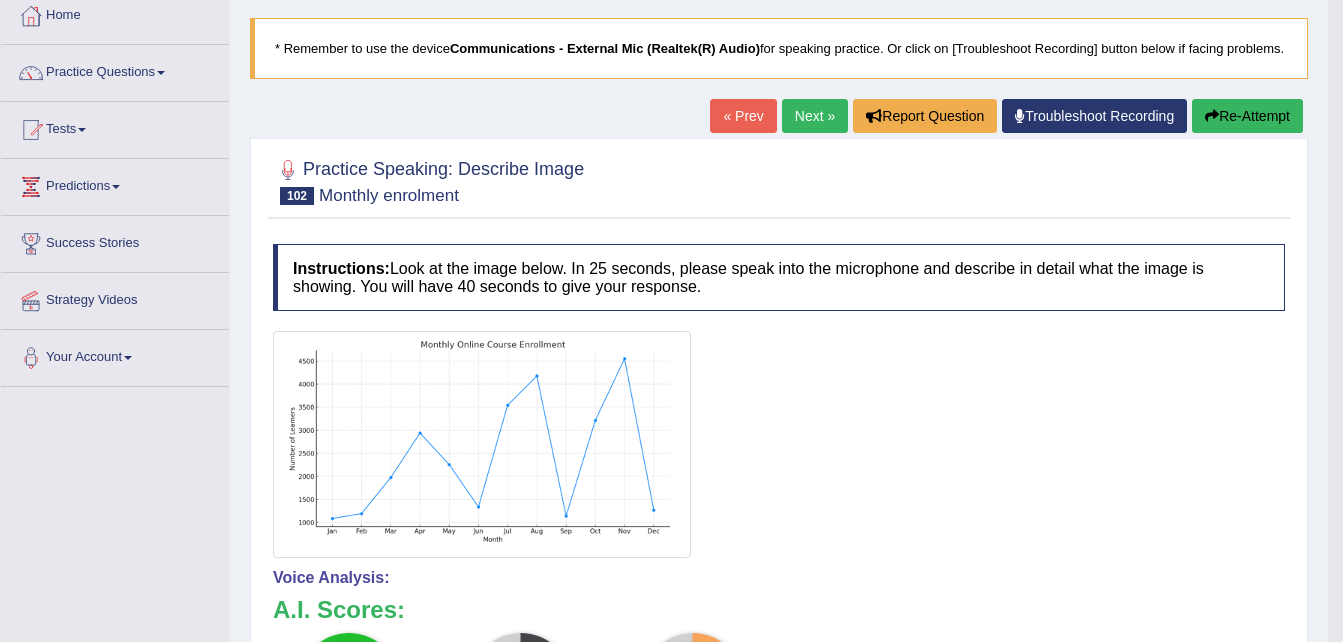 click on "Next »" at bounding box center (815, 116) 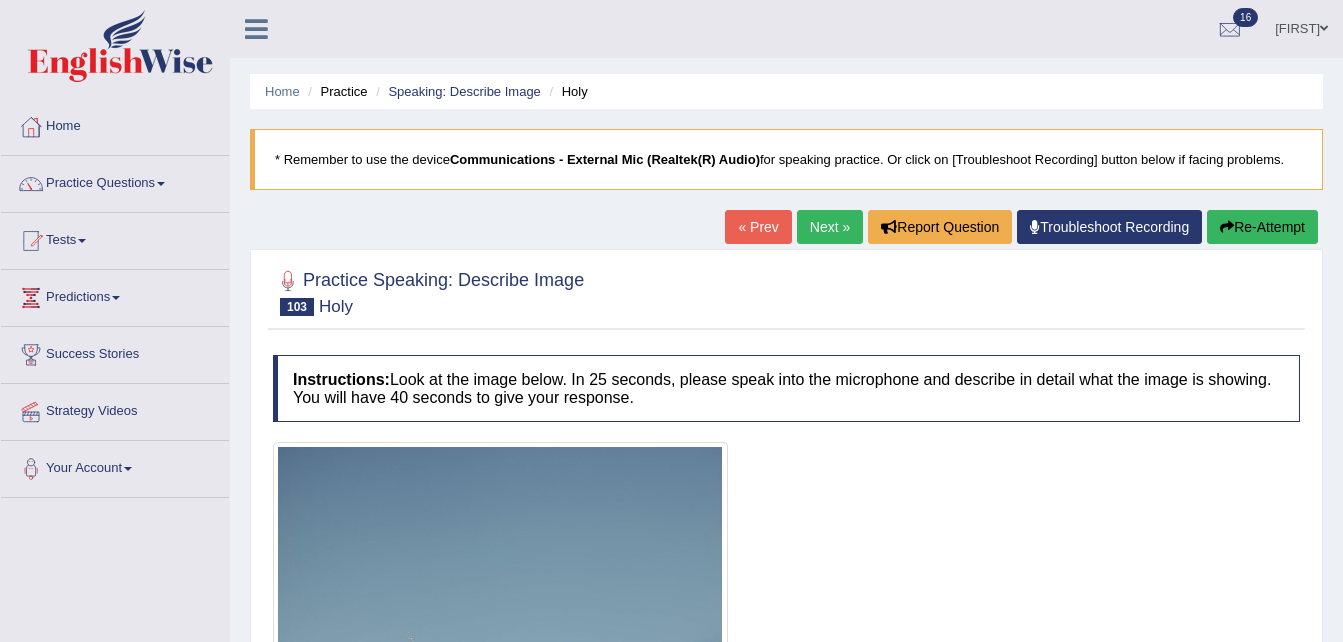 scroll, scrollTop: 0, scrollLeft: 0, axis: both 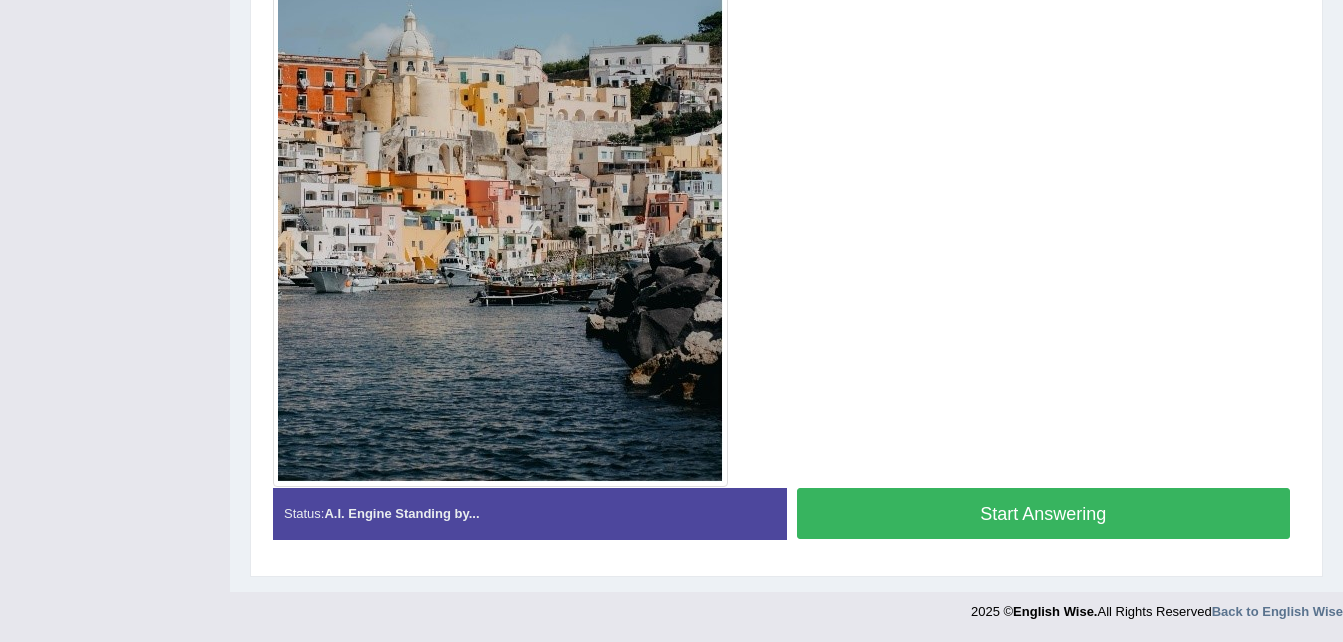 click on "Start Answering" at bounding box center (1044, 513) 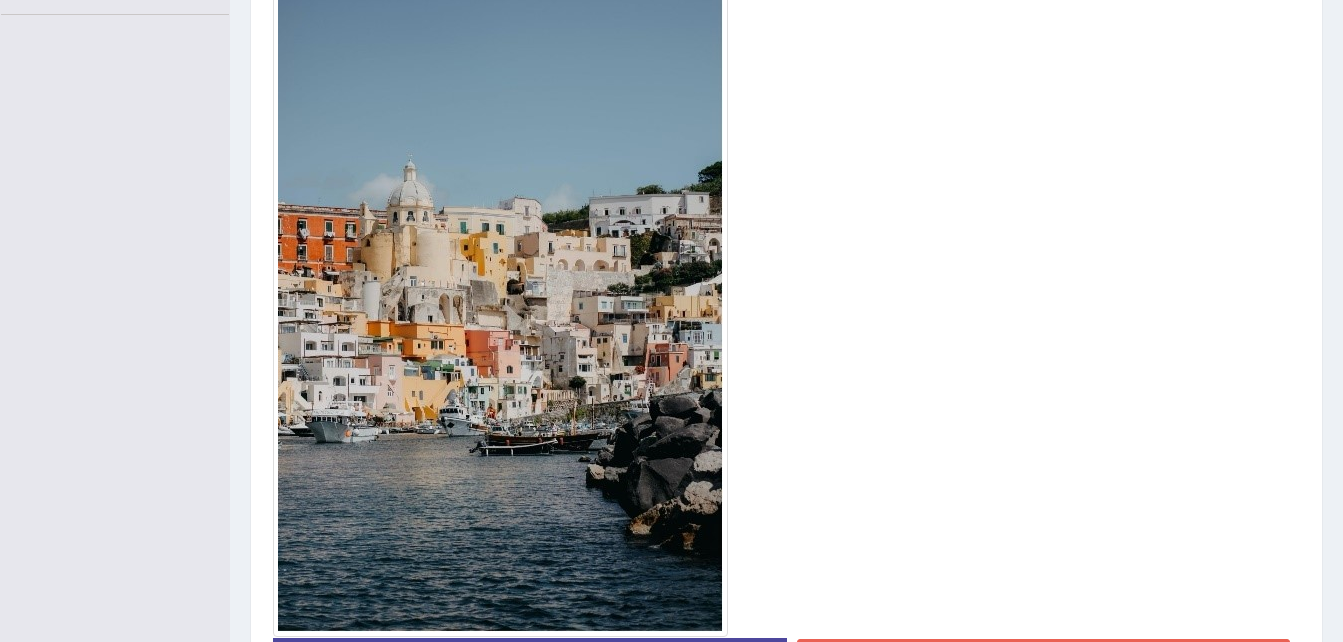scroll, scrollTop: 466, scrollLeft: 0, axis: vertical 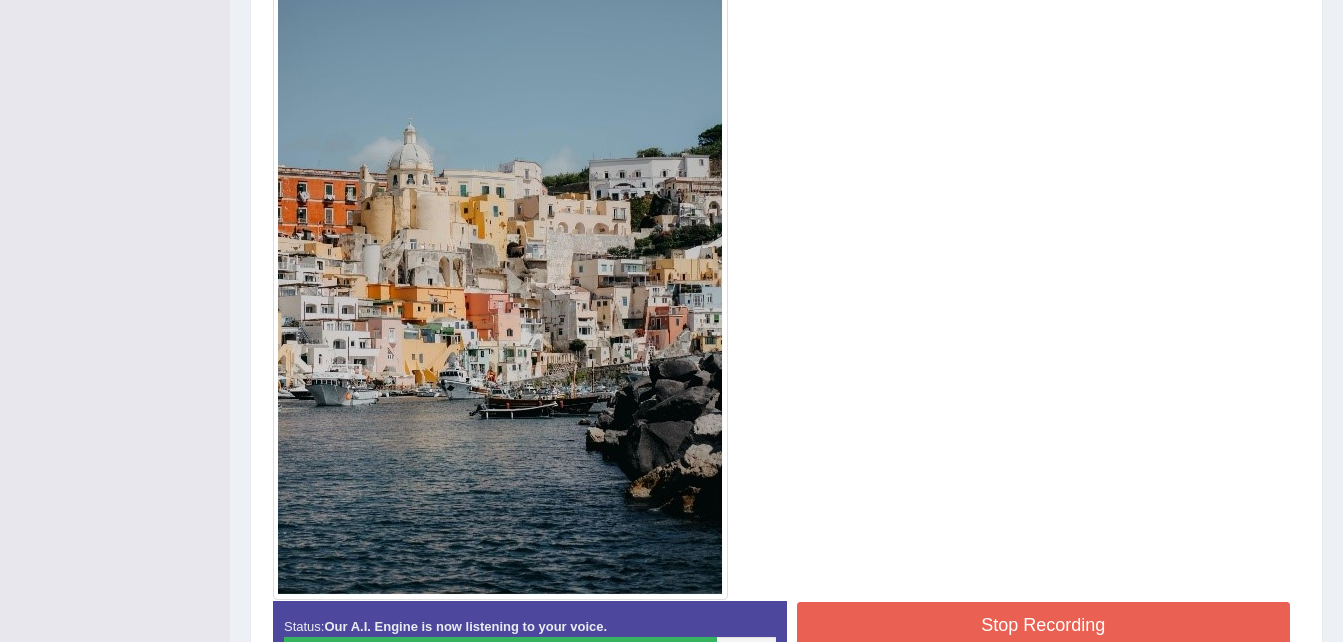 click on "Stop Recording" at bounding box center (1044, 625) 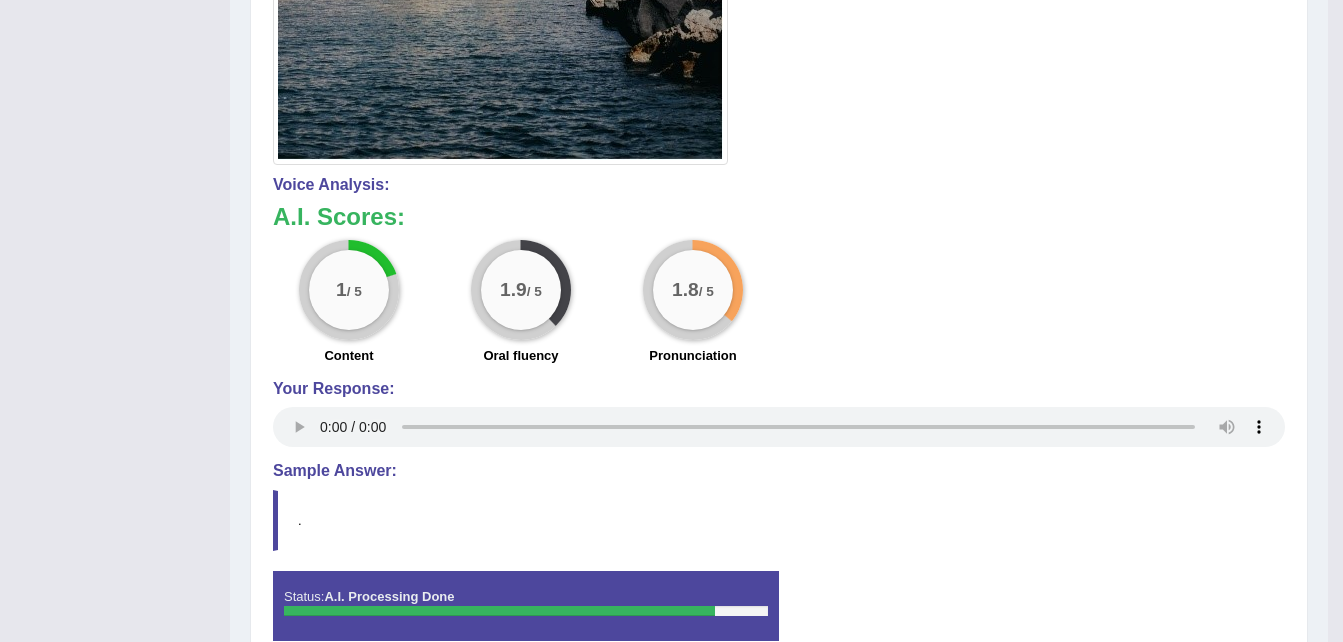 scroll, scrollTop: 1056, scrollLeft: 0, axis: vertical 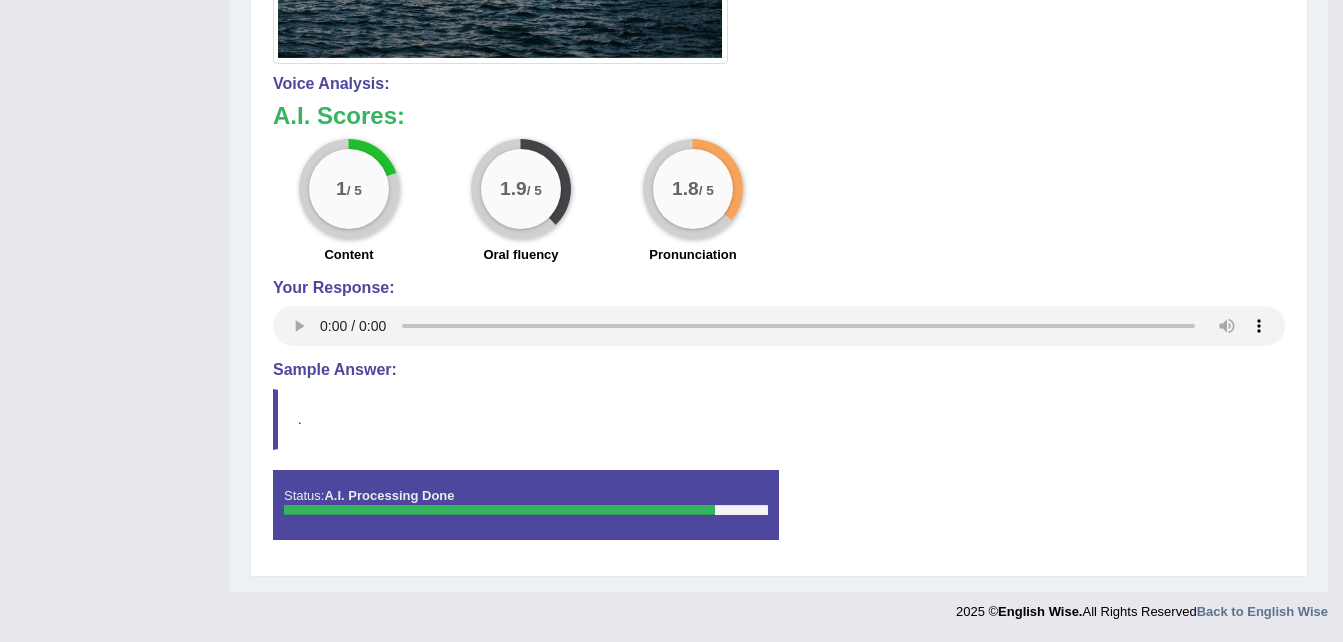 click on "Sample Answer:" at bounding box center (779, 370) 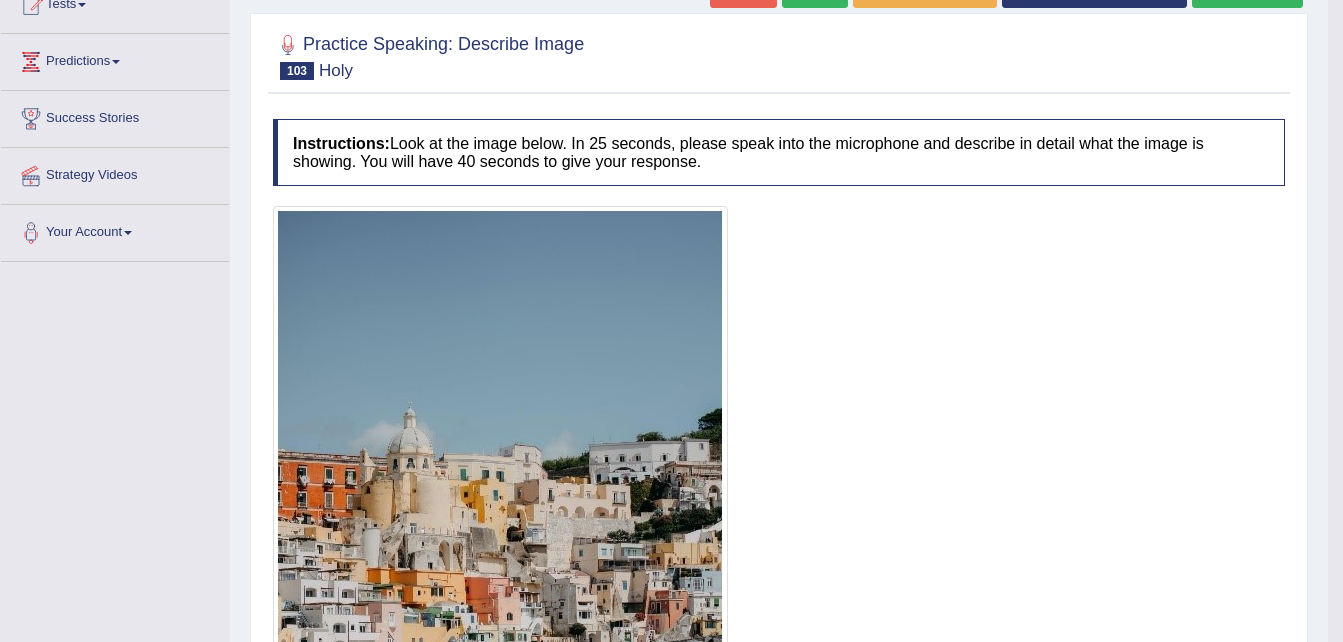 scroll, scrollTop: 228, scrollLeft: 0, axis: vertical 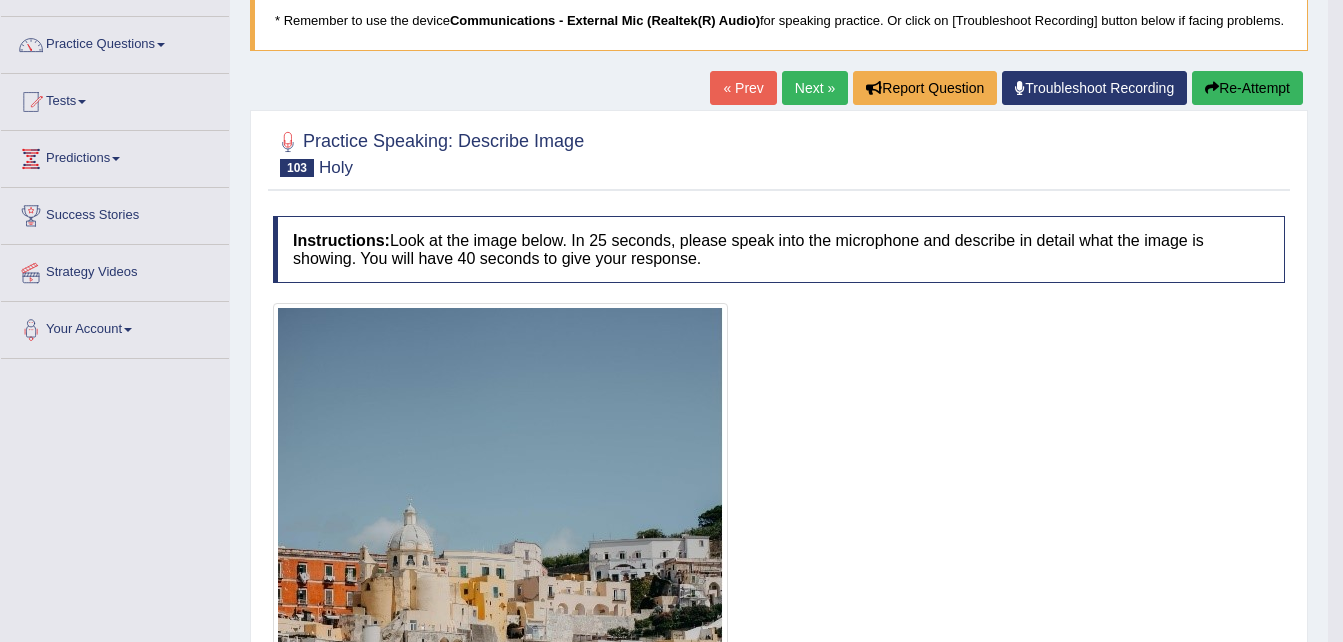 click on "Next »" at bounding box center [815, 88] 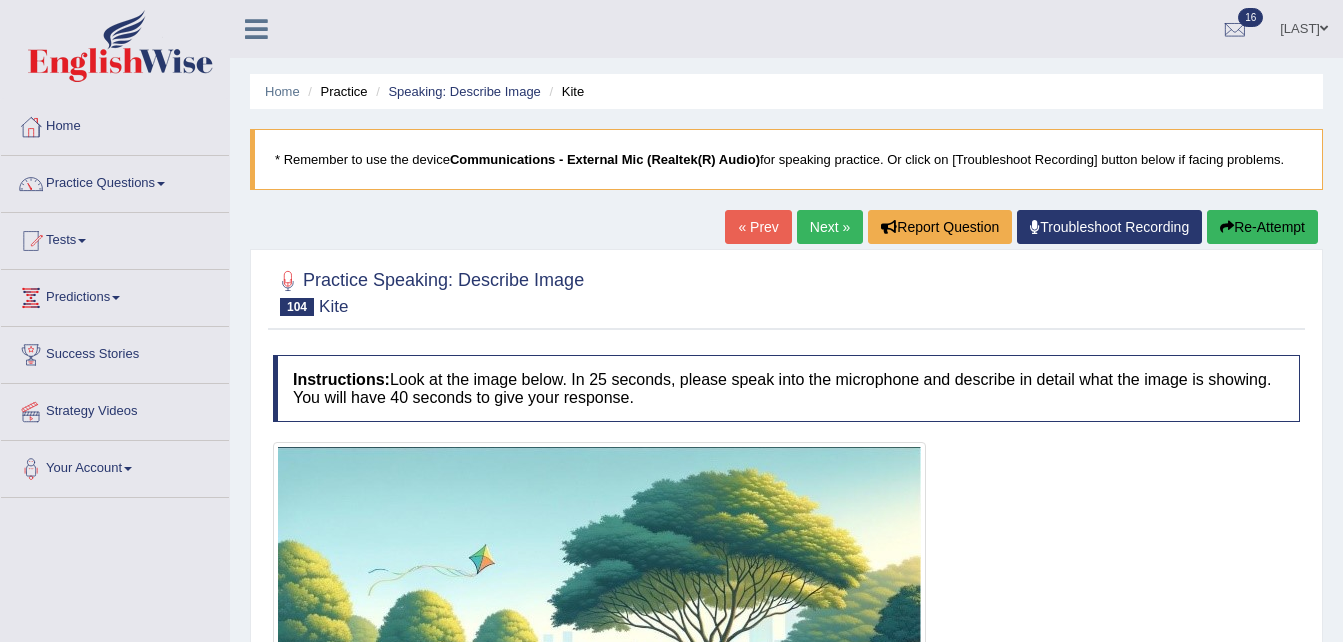 scroll, scrollTop: 0, scrollLeft: 0, axis: both 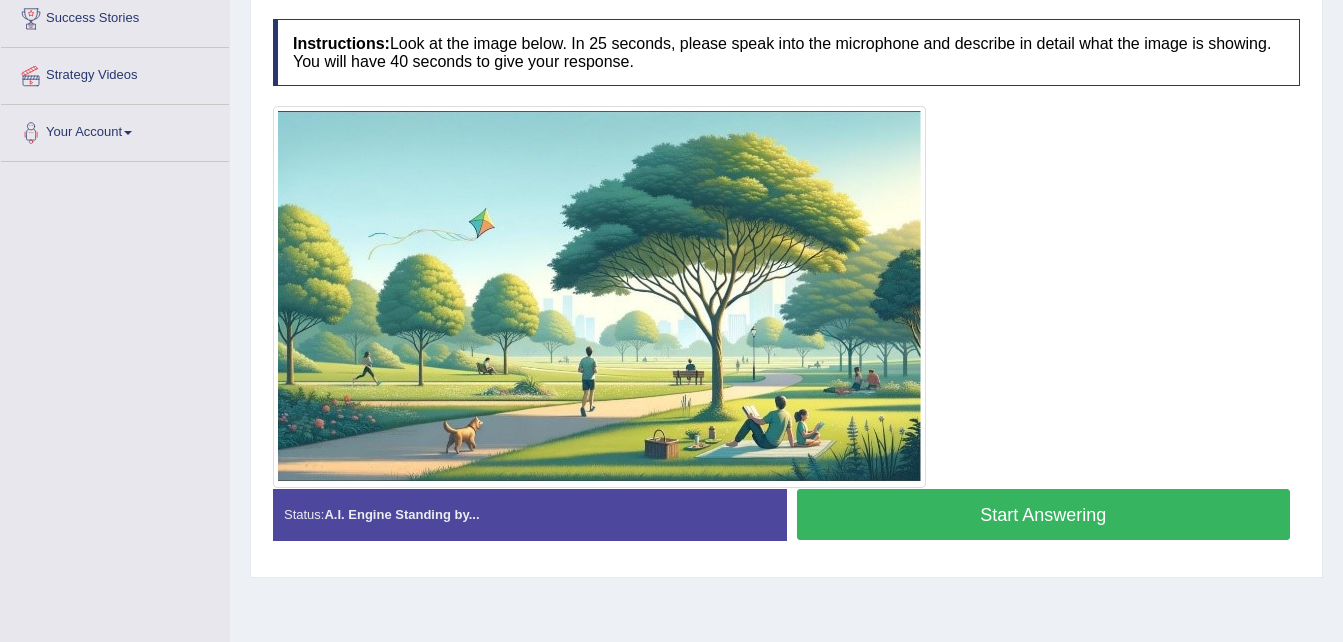 click on "Start Answering" at bounding box center [1044, 514] 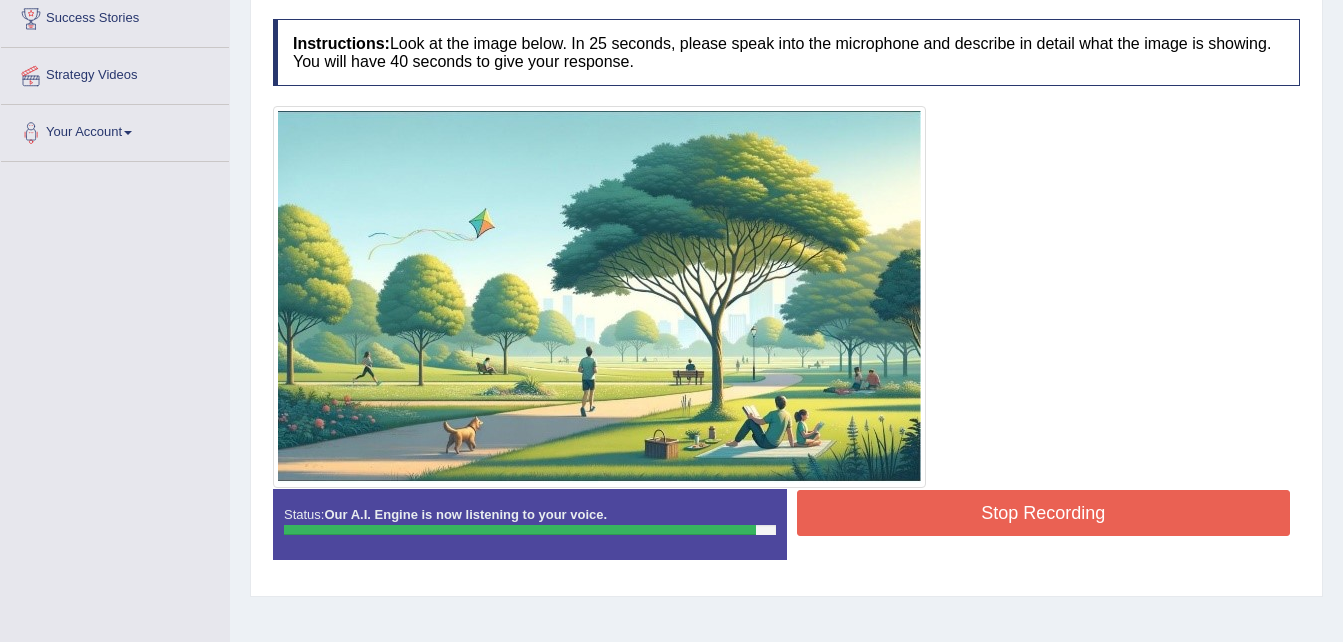 click on "Stop Recording" at bounding box center (1044, 513) 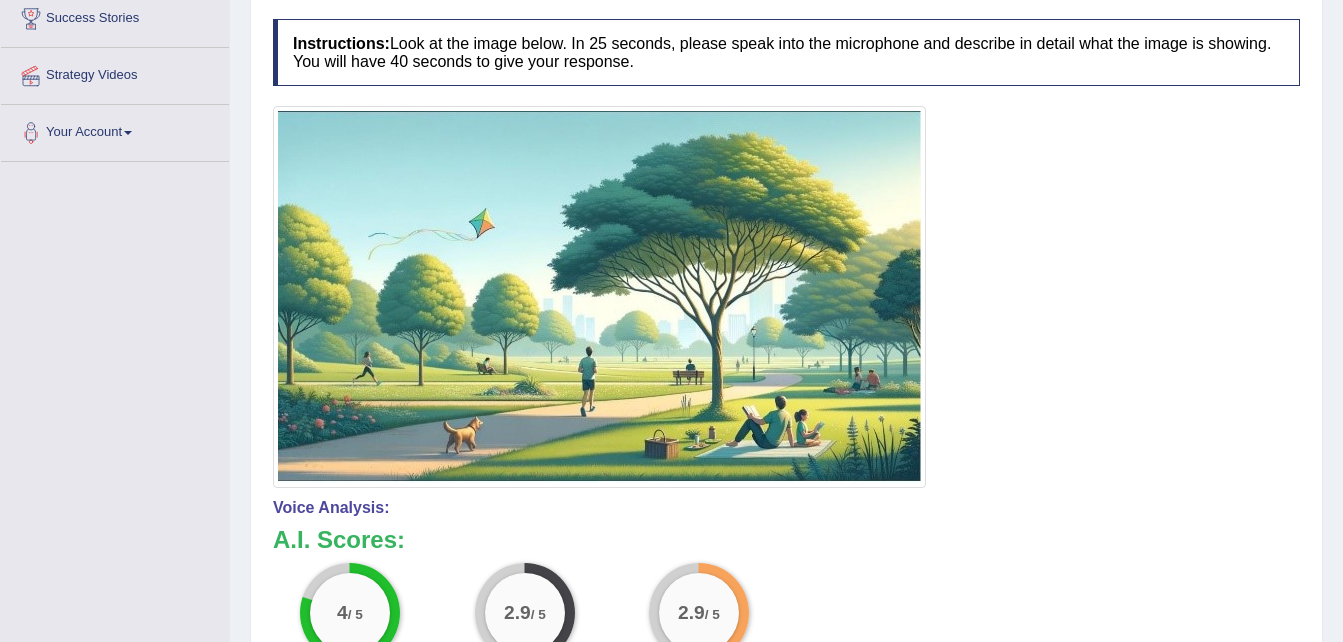 click on "Toggle navigation
Home
Practice Questions   Speaking Practice Read Aloud
Repeat Sentence
Describe Image
Re-tell Lecture
Answer Short Question
Summarize Group Discussion
Respond To A Situation
Writing Practice  Summarize Written Text
Write Essay
Reading Practice  Reading & Writing: Fill In The Blanks
Choose Multiple Answers
Re-order Paragraphs
Fill In The Blanks
Choose Single Answer
Listening Practice  Summarize Spoken Text
Highlight Incorrect Words
Highlight Correct Summary
Select Missing Word
Choose Single Answer
Choose Multiple Answers
Fill In The Blanks
Write From Dictation
Pronunciation
Tests
Take Mock Test" at bounding box center (671, -15) 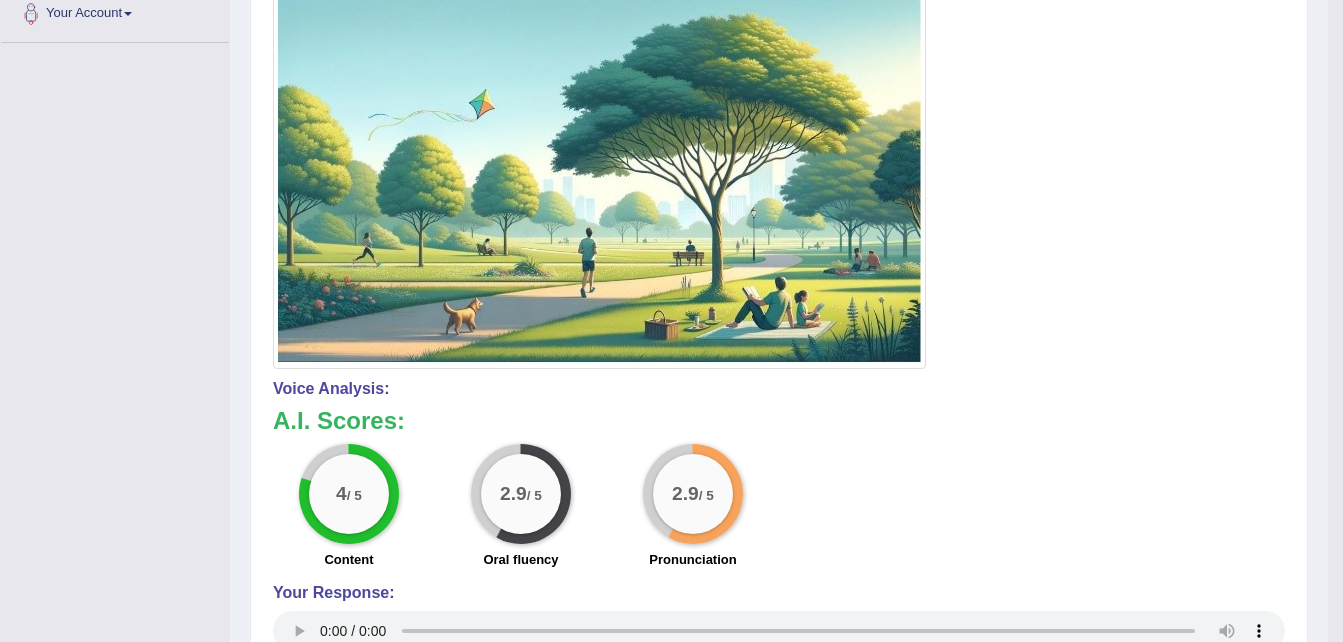 scroll, scrollTop: 456, scrollLeft: 0, axis: vertical 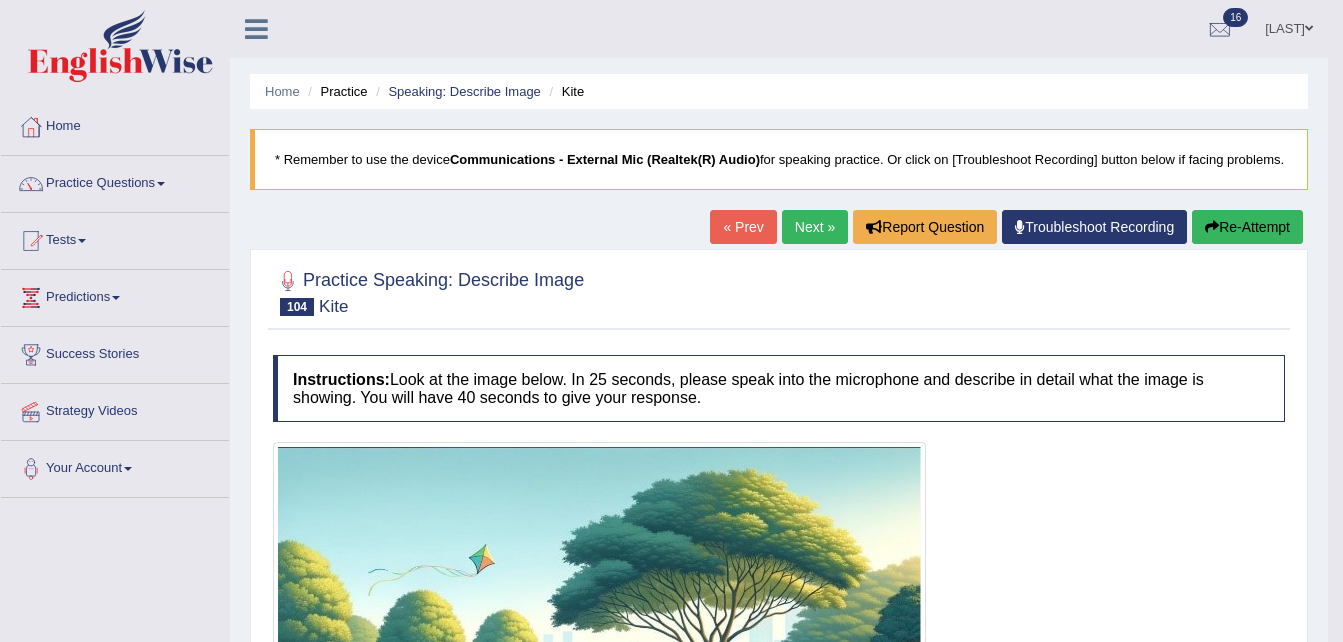 click on "Next »" at bounding box center [815, 227] 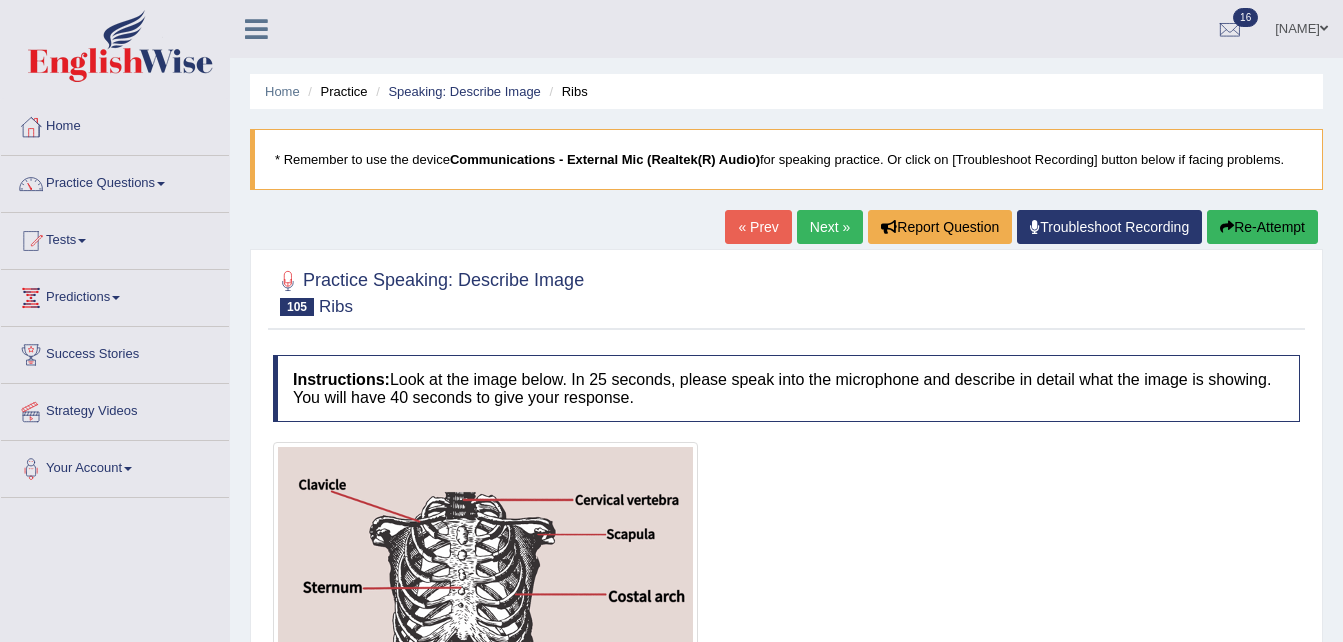 scroll, scrollTop: 0, scrollLeft: 0, axis: both 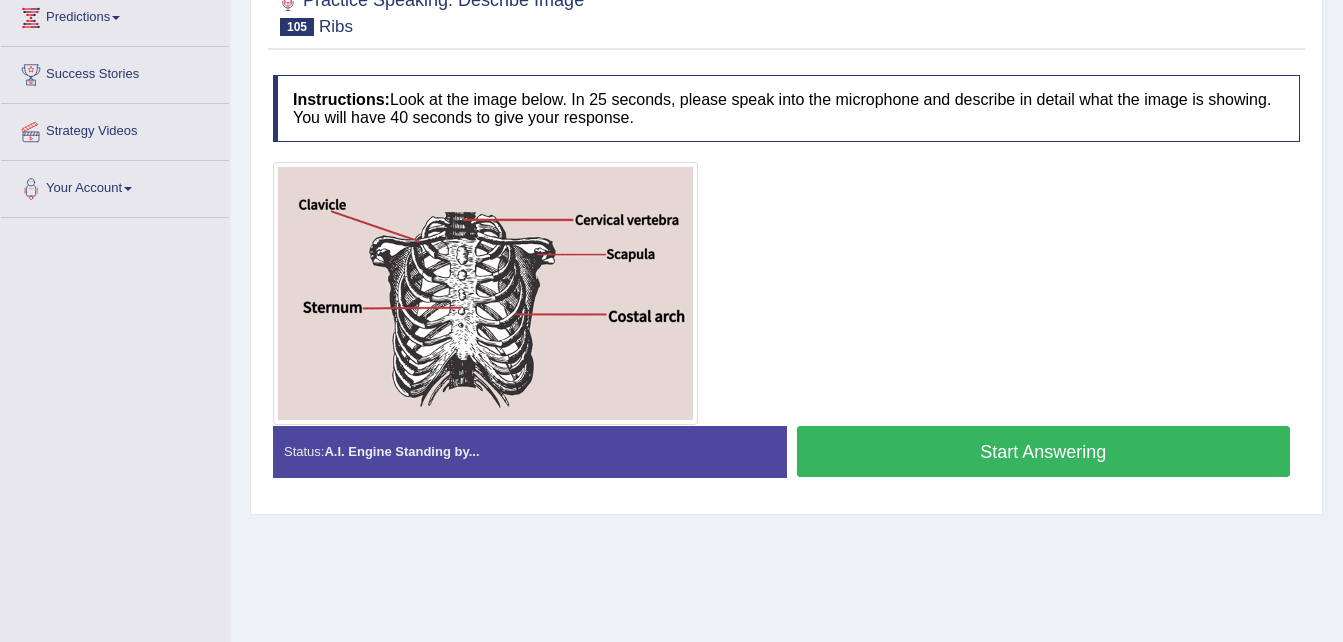 click on "Start Answering" at bounding box center [1044, 451] 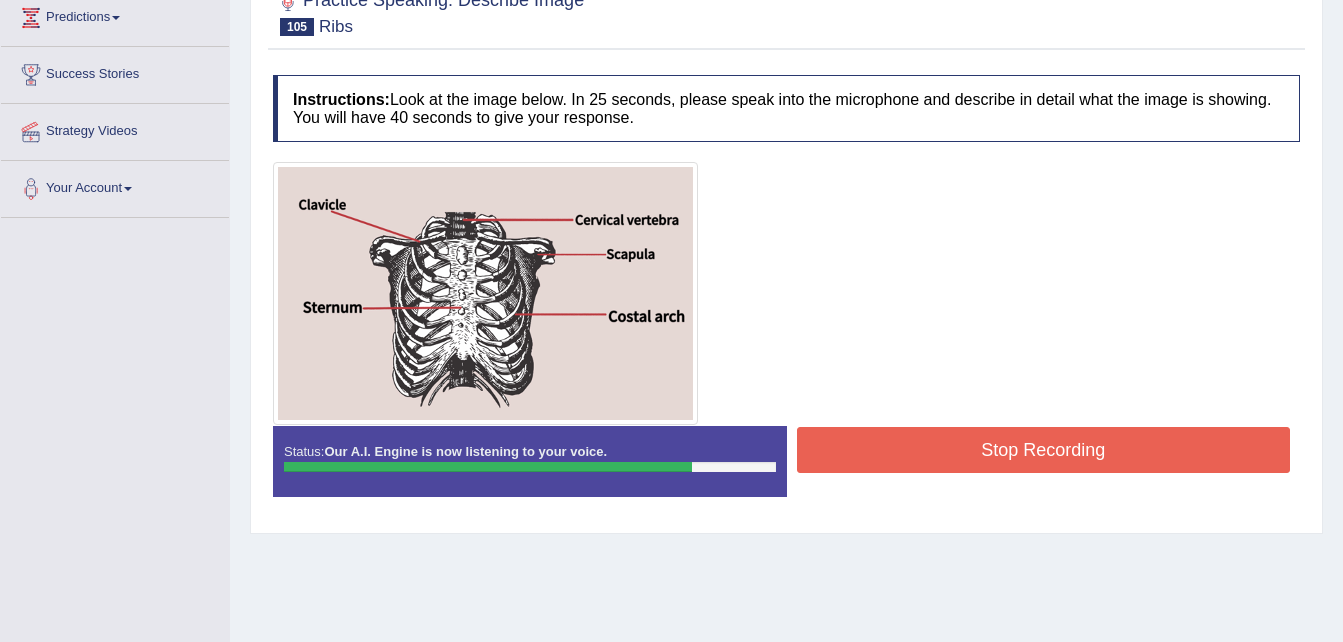 click on "Stop Recording" at bounding box center [1044, 450] 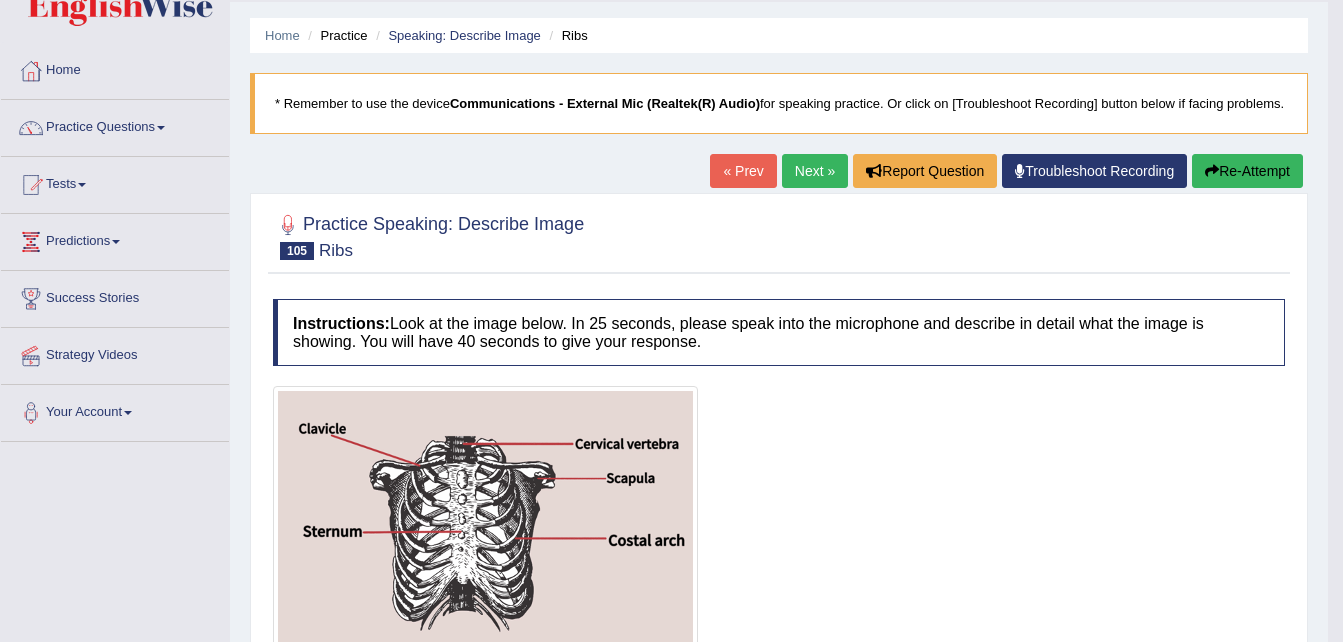 scroll, scrollTop: 0, scrollLeft: 0, axis: both 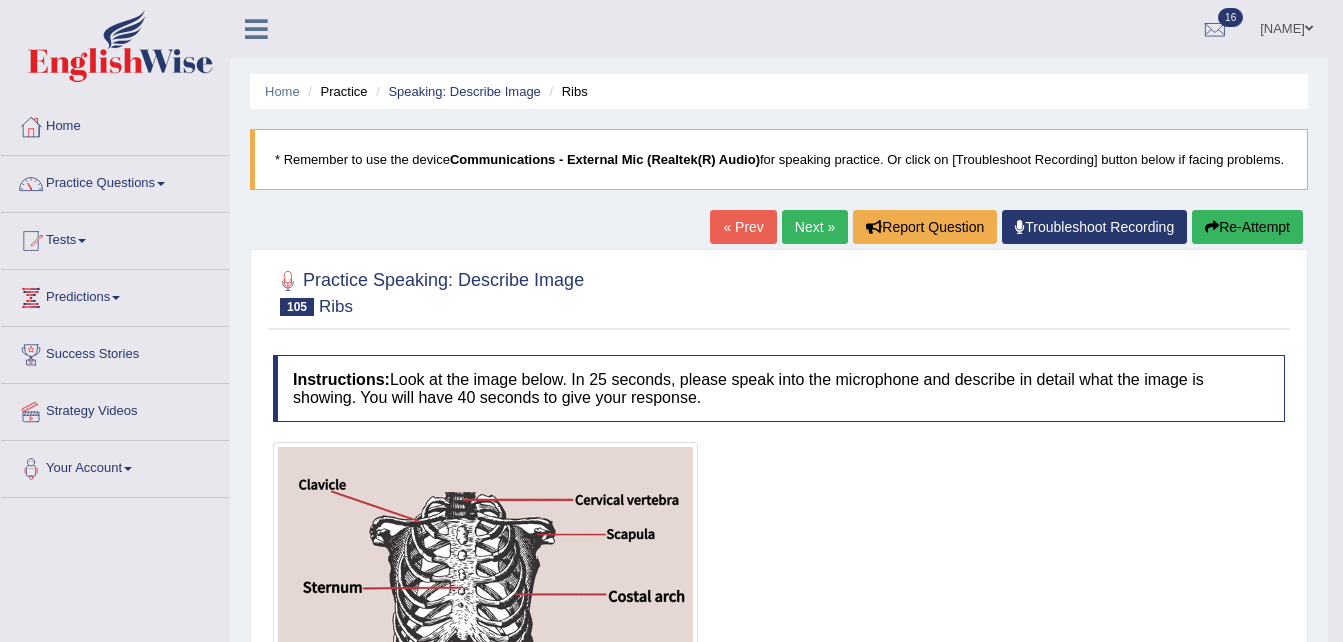 click on "Next »" at bounding box center [815, 227] 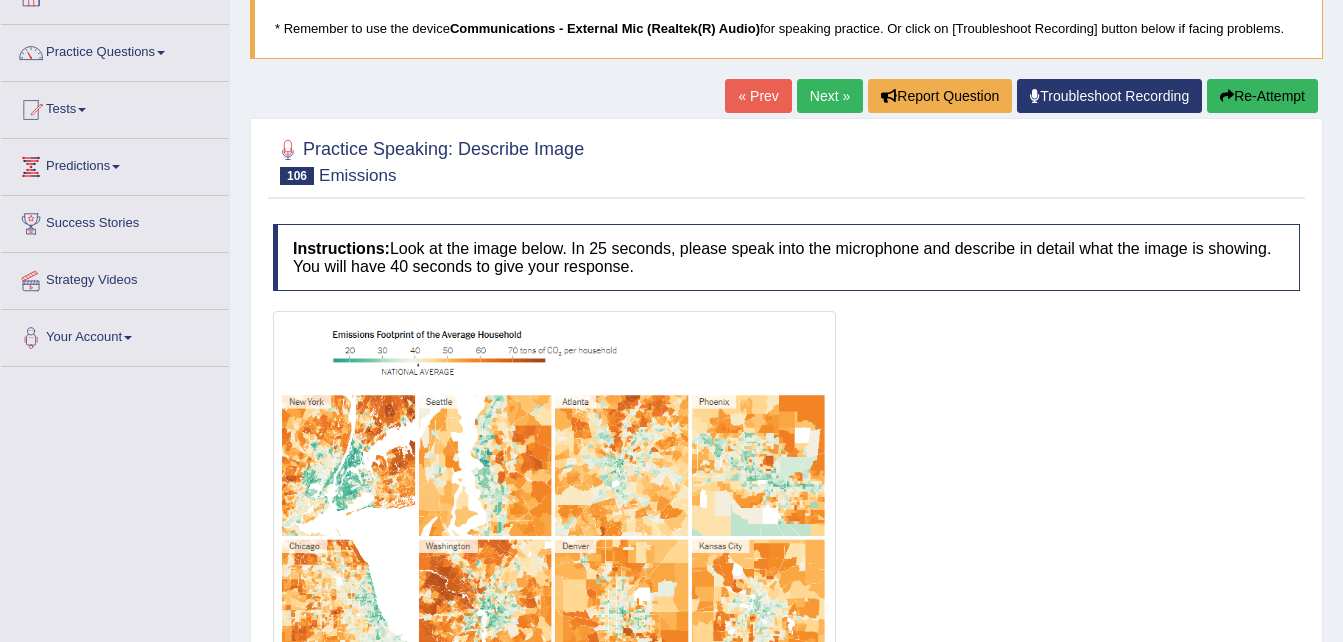 scroll, scrollTop: 0, scrollLeft: 0, axis: both 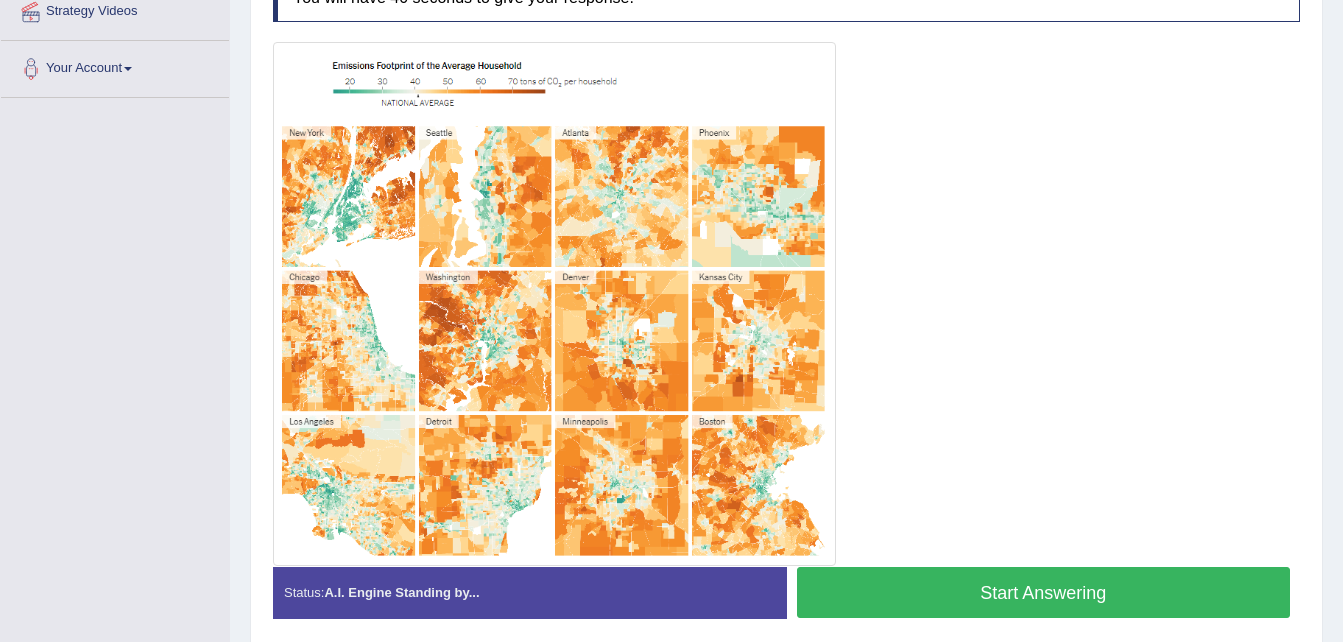 click on "Start Answering" at bounding box center [1044, 592] 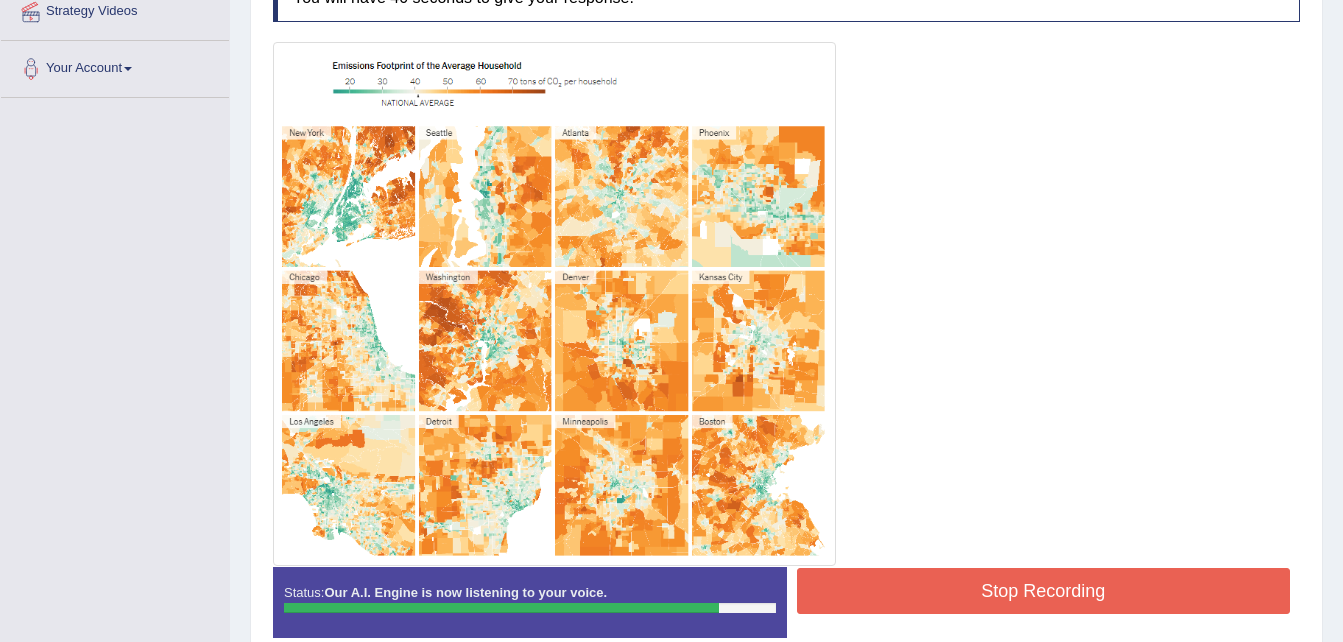 click on "Stop Recording" at bounding box center (1044, 591) 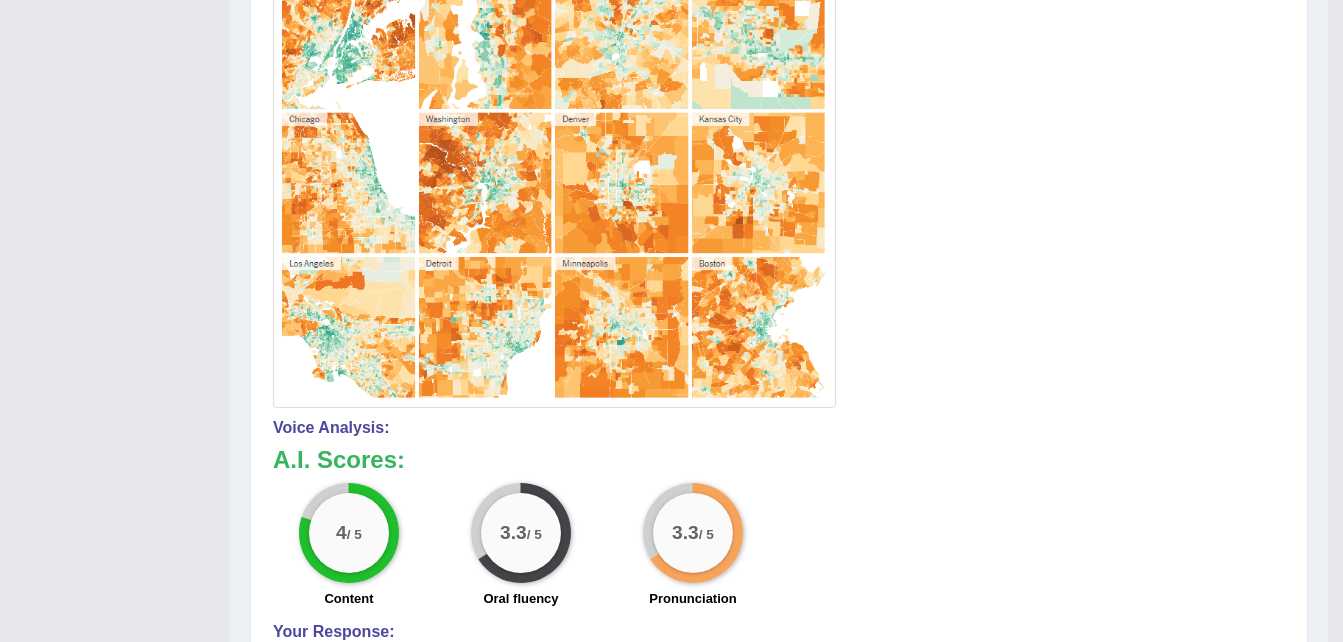 scroll, scrollTop: 560, scrollLeft: 0, axis: vertical 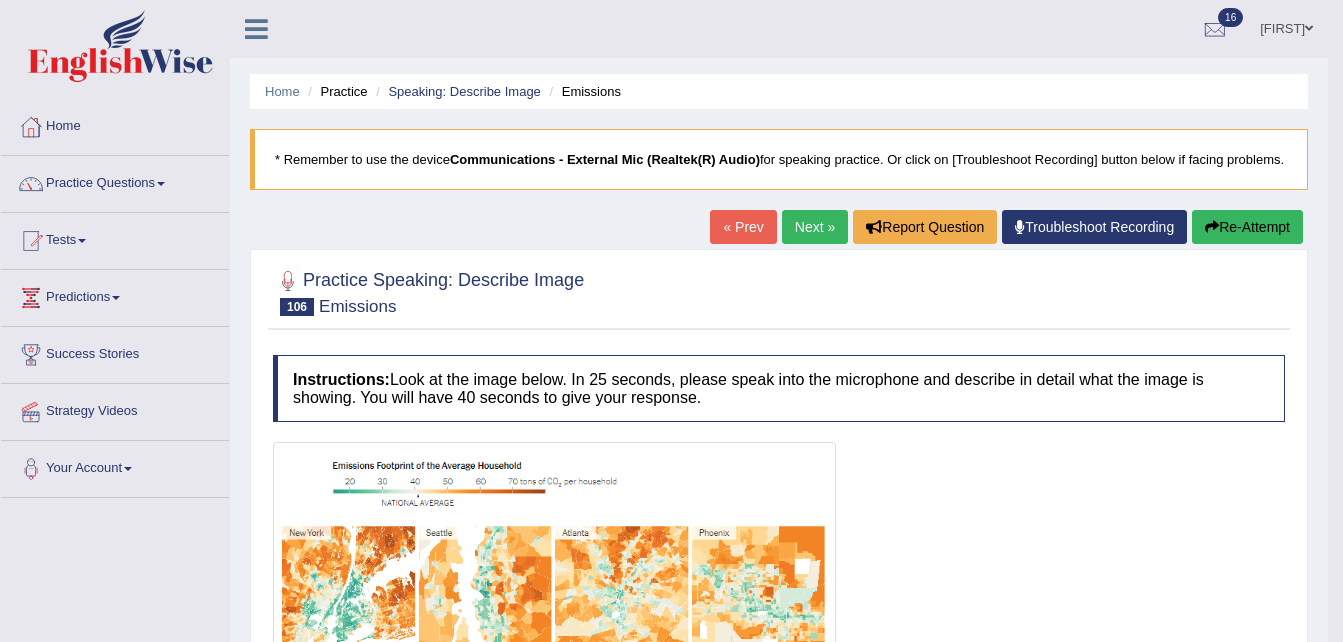 click on "Next »" at bounding box center (815, 227) 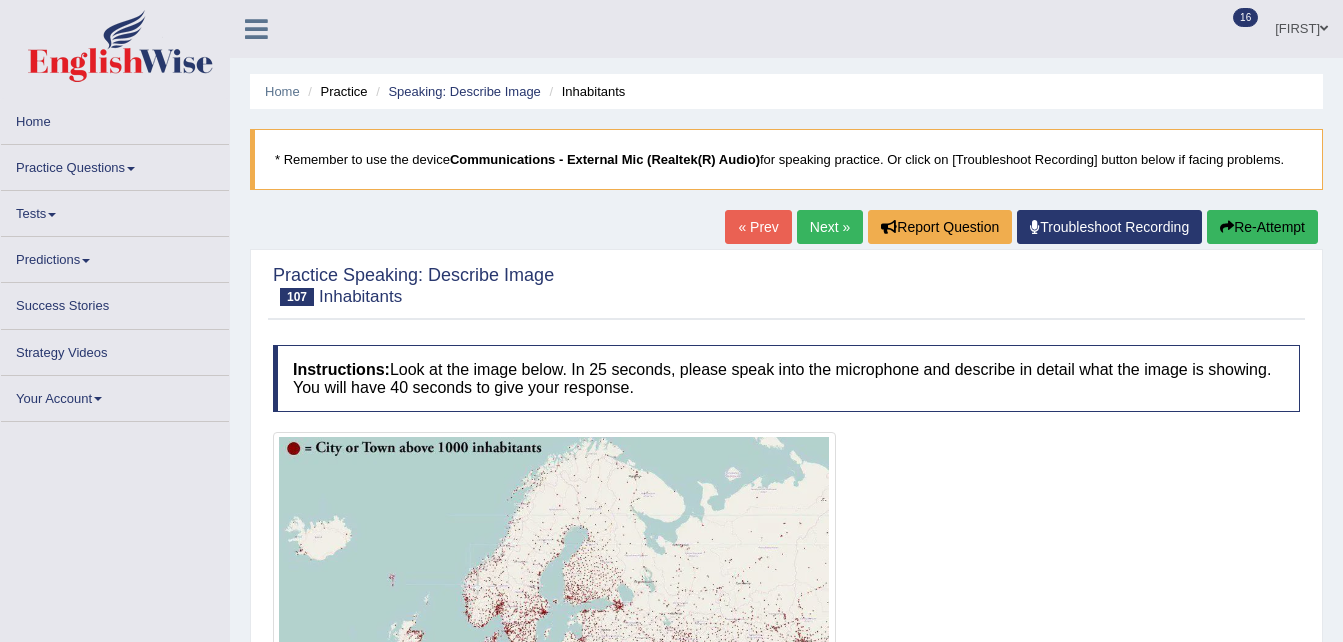 scroll, scrollTop: 0, scrollLeft: 0, axis: both 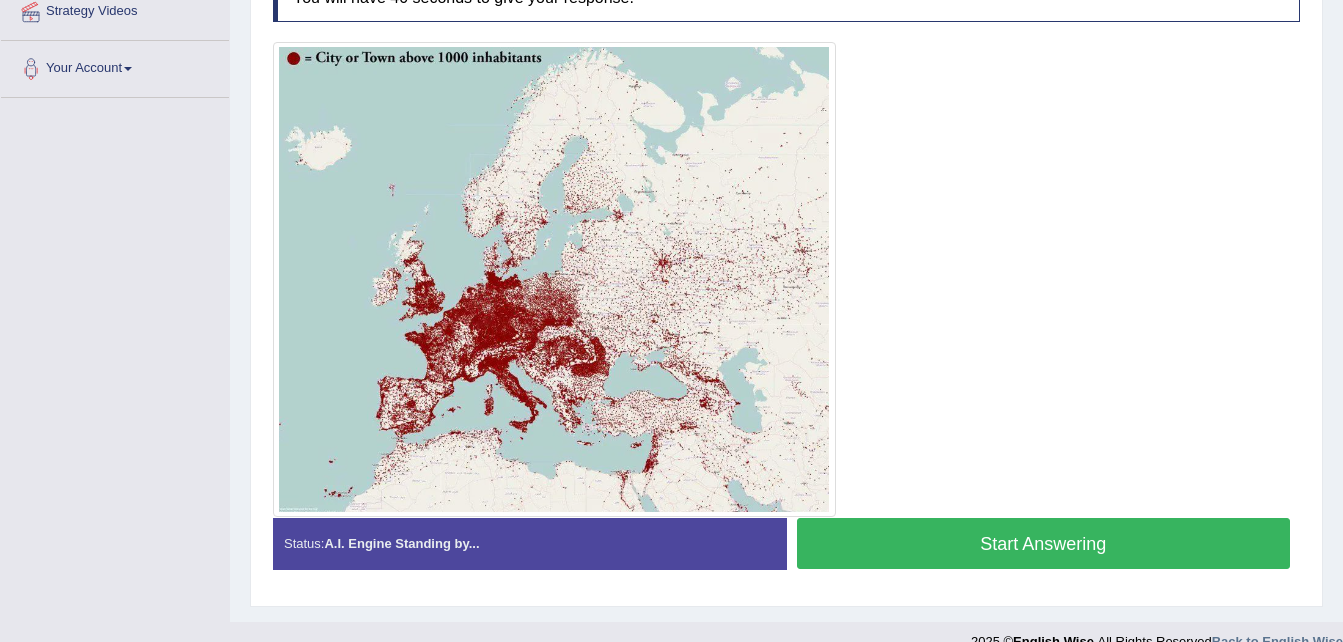 click on "Start Answering" at bounding box center (1044, 543) 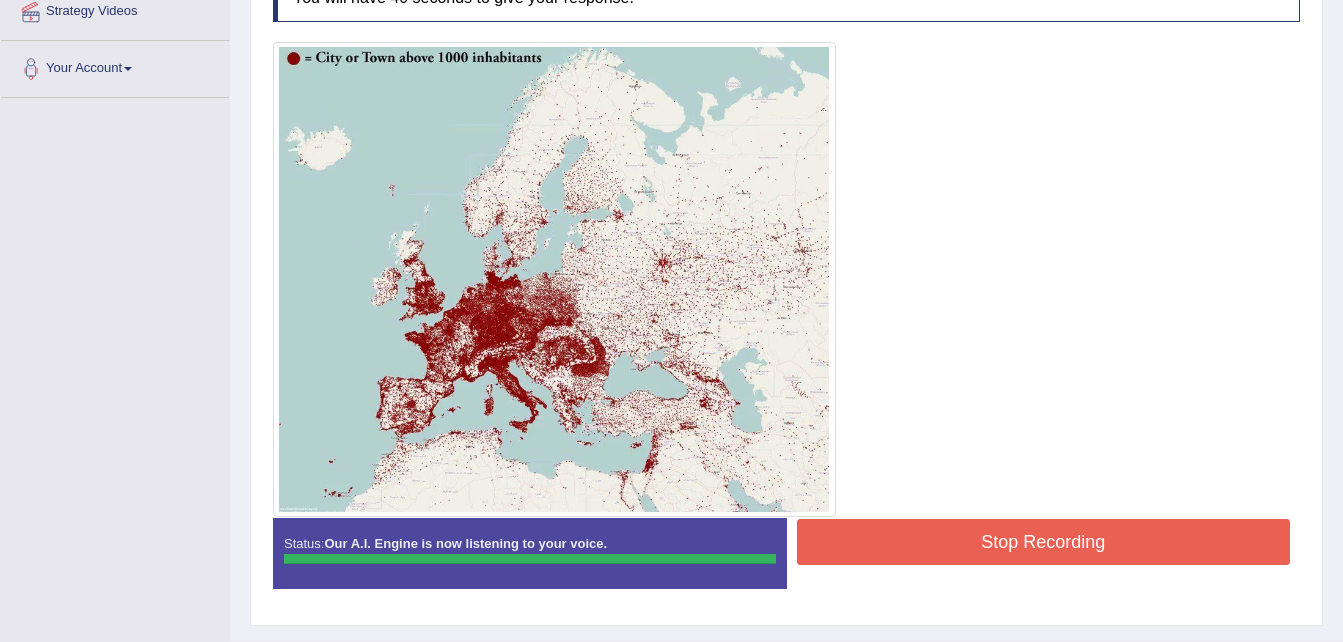 click on "Instructions:  Look at the image below. In 25 seconds, please speak into the microphone and describe in detail what the image is showing. You will have 40 seconds to give your response.
Created with Highcharts 7.1.2 Too low Too high Time Pitch meter: 0 10 20 30 40 Created with Highcharts 7.1.2 Great Too slow Too fast Time Speech pace meter: 0 10 20 30 40 Spoken Keywords: Voice Analysis: Your Response: Sample Answer: . Status:  Our A.I. Engine is now listening to your voice. Start Answering Stop Recording" at bounding box center (786, 279) 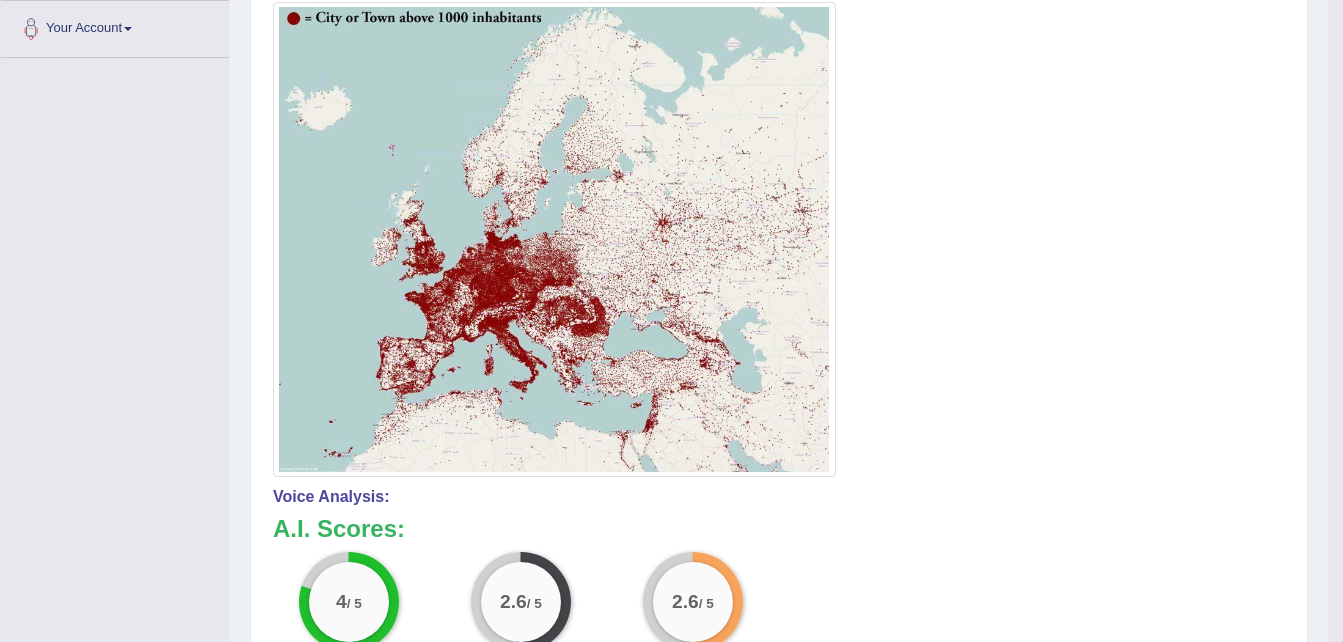 scroll, scrollTop: 480, scrollLeft: 0, axis: vertical 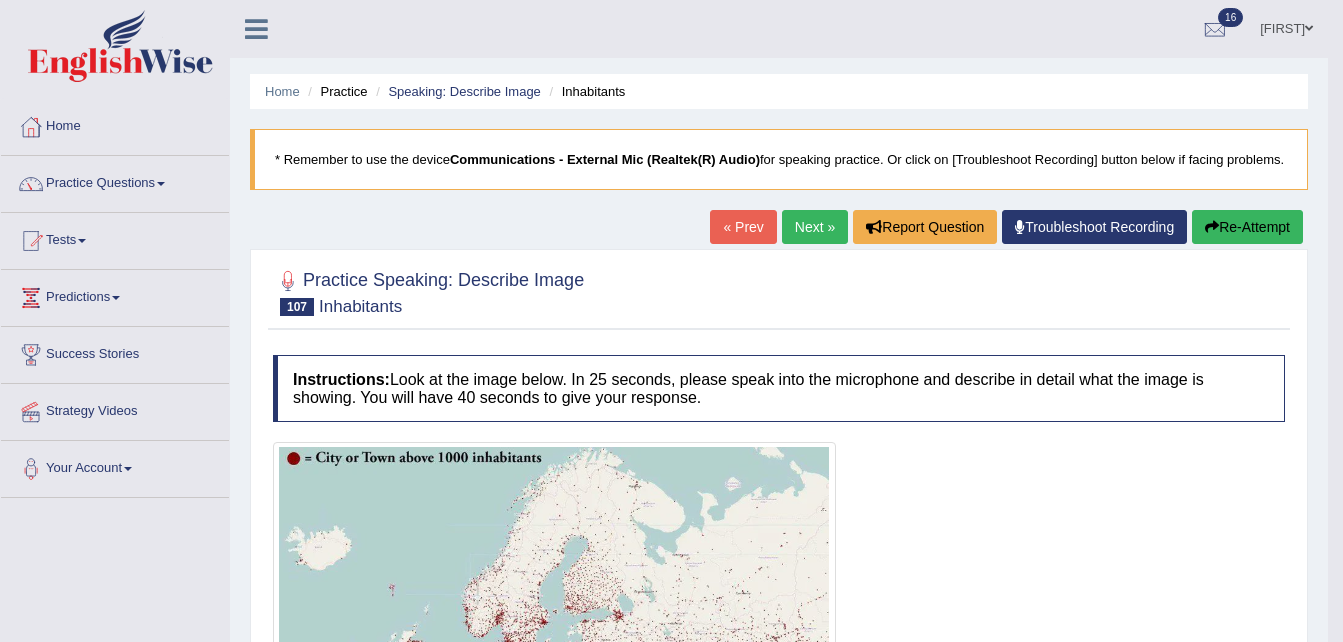 click on "Next »" at bounding box center (815, 227) 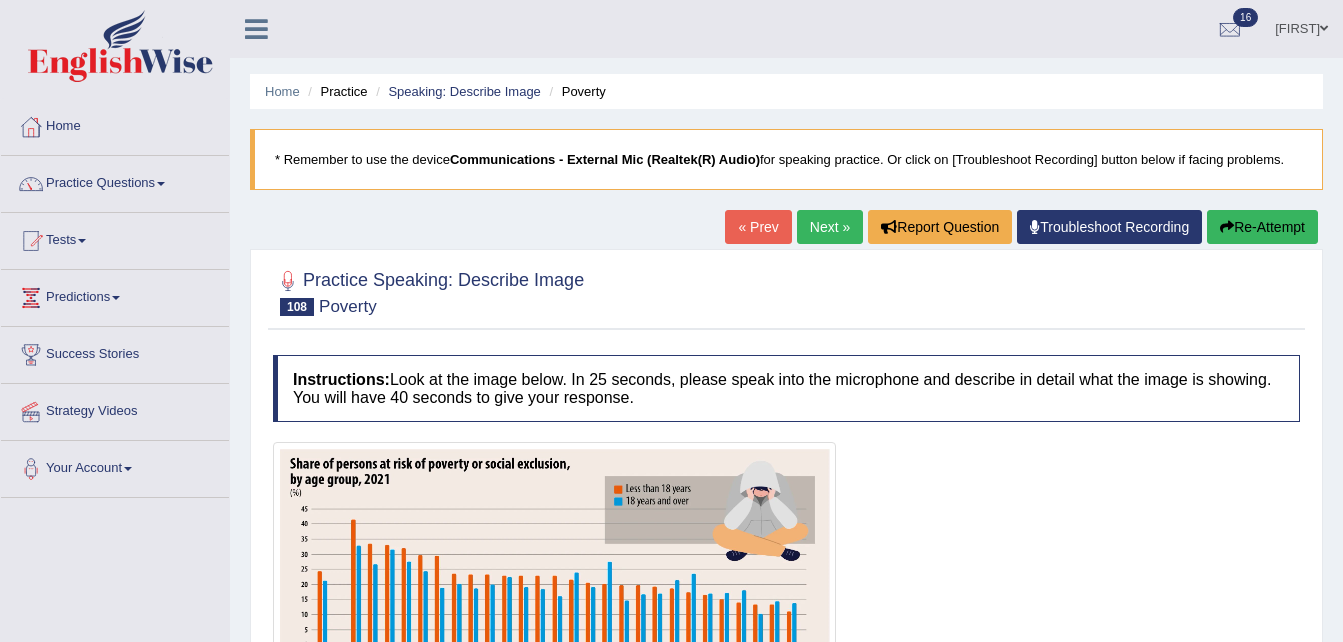 scroll, scrollTop: 0, scrollLeft: 0, axis: both 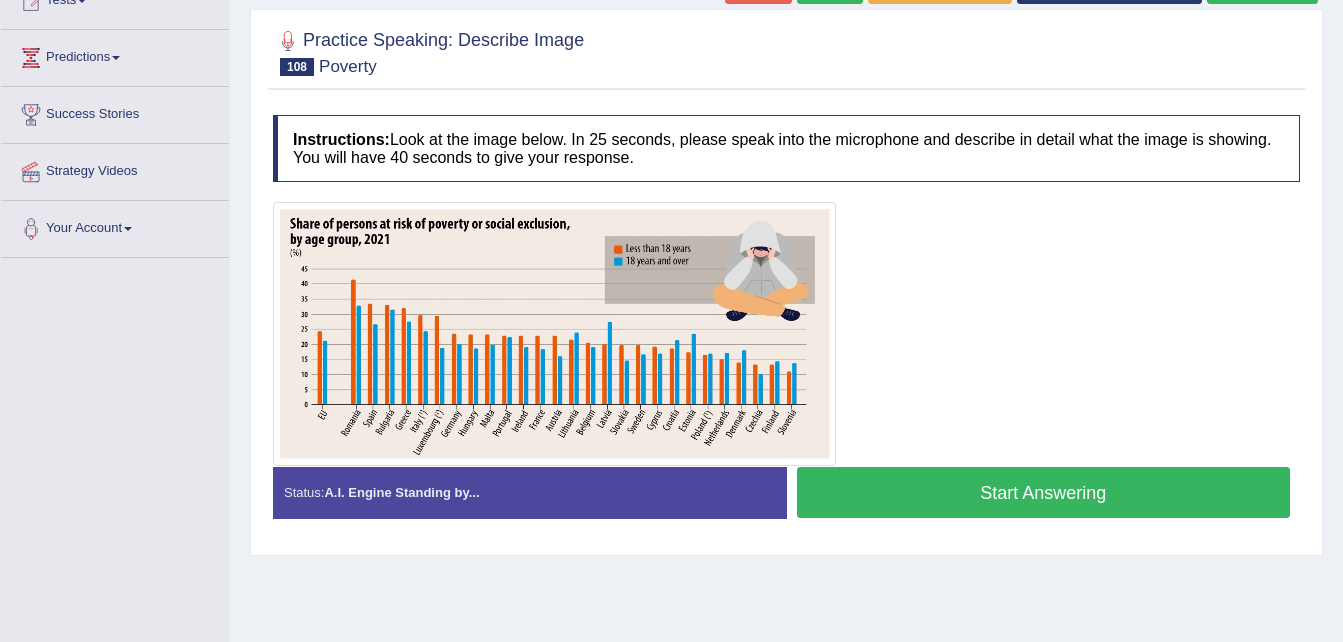 click on "Start Answering" at bounding box center [1044, 492] 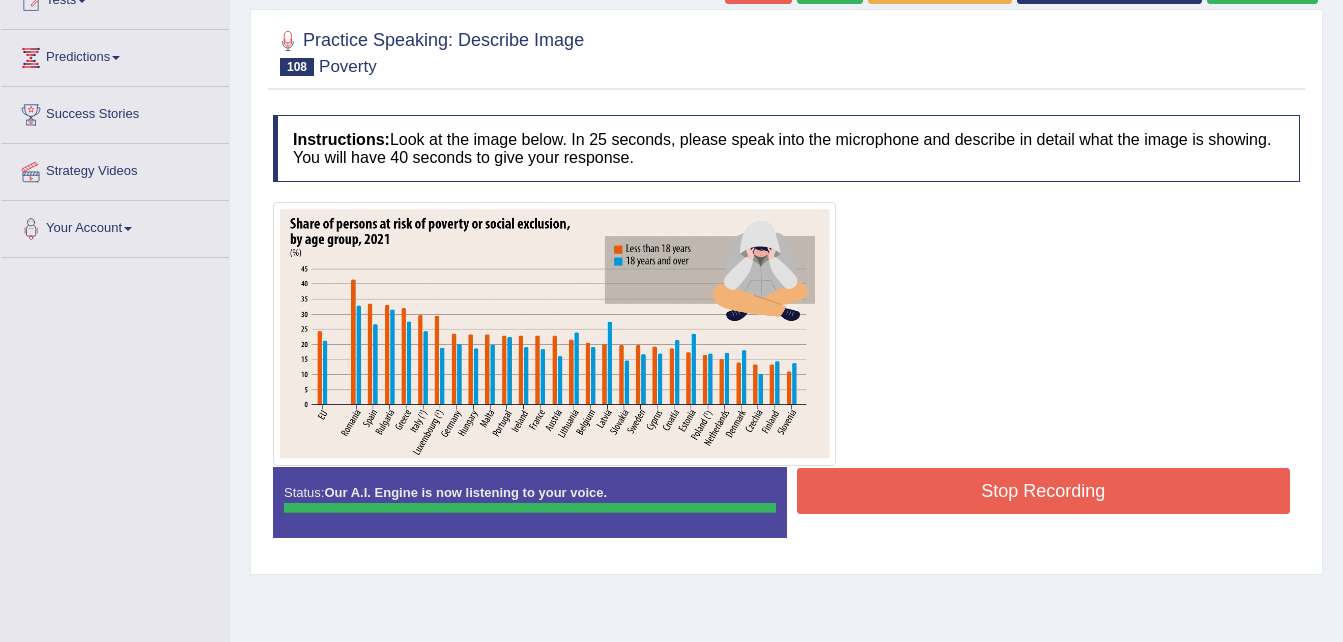 click on "Instructions:  Look at the image below. In 25 seconds, please speak into the microphone and describe in detail what the image is showing. You will have 40 seconds to give your response.
Created with Highcharts 7.1.2 Too low Too high Time Pitch meter: 0 10 20 30 40 Created with Highcharts 7.1.2 Great Too slow Too fast Time Speech pace meter: 0 10 20 30 40 Spoken Keywords: Voice Analysis: Your Response: Sample Answer: . Status:  Our A.I. Engine is now listening to your voice. Start Answering Stop Recording" at bounding box center [786, 334] 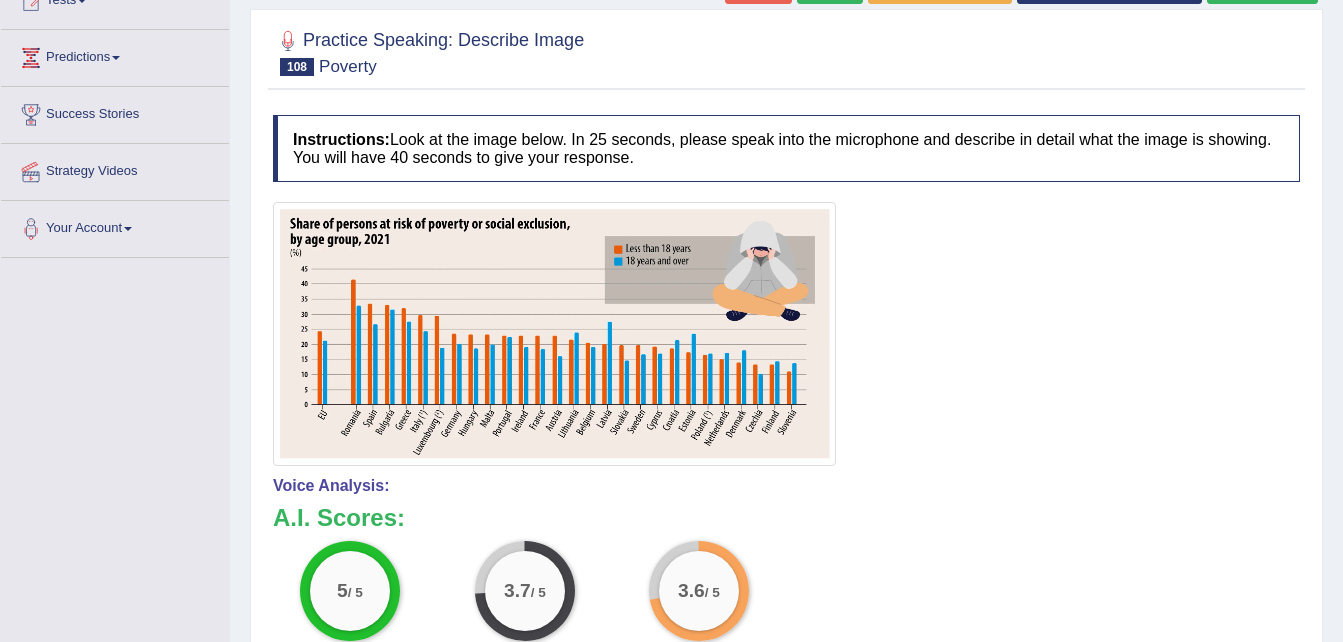 drag, startPoint x: 1352, startPoint y: 228, endPoint x: 1361, endPoint y: 397, distance: 169.23947 